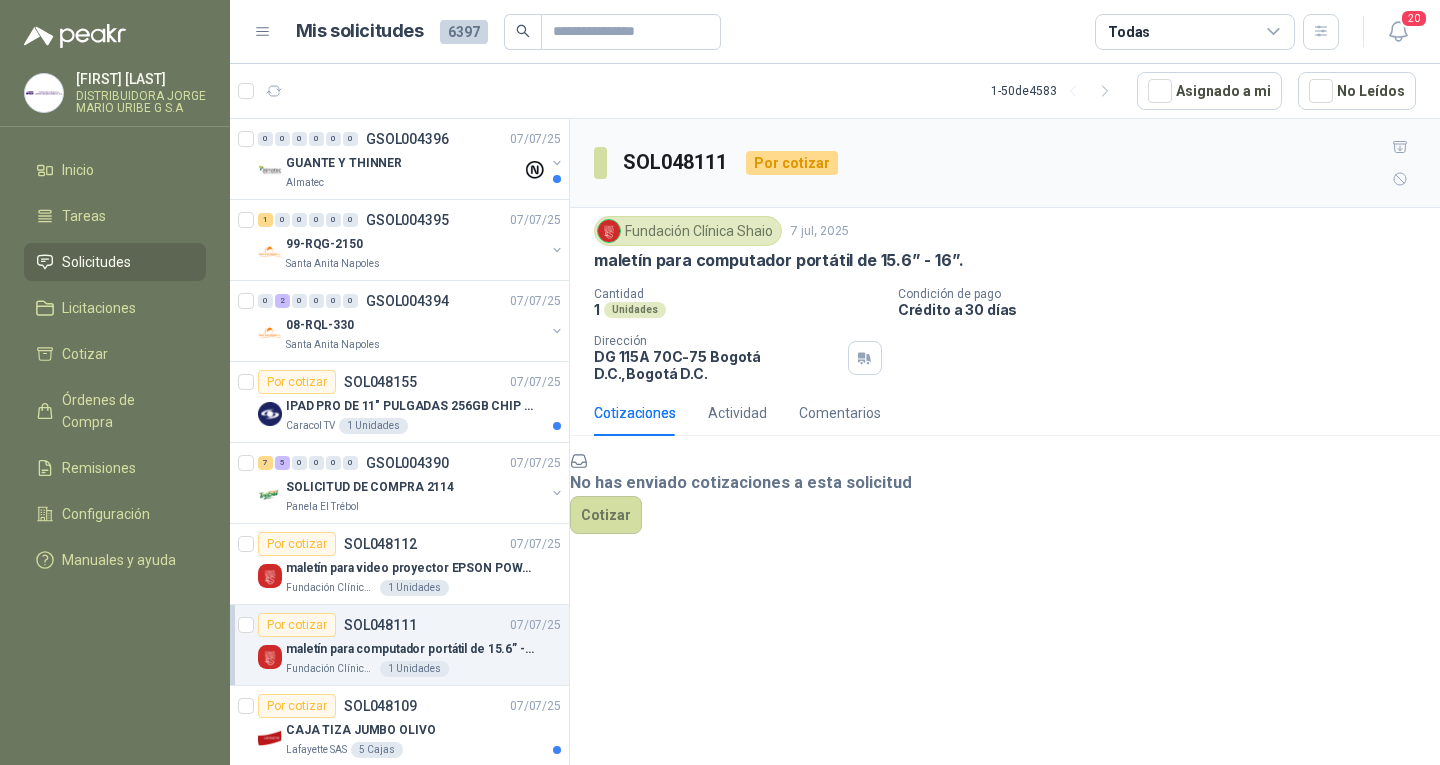 scroll, scrollTop: 0, scrollLeft: 0, axis: both 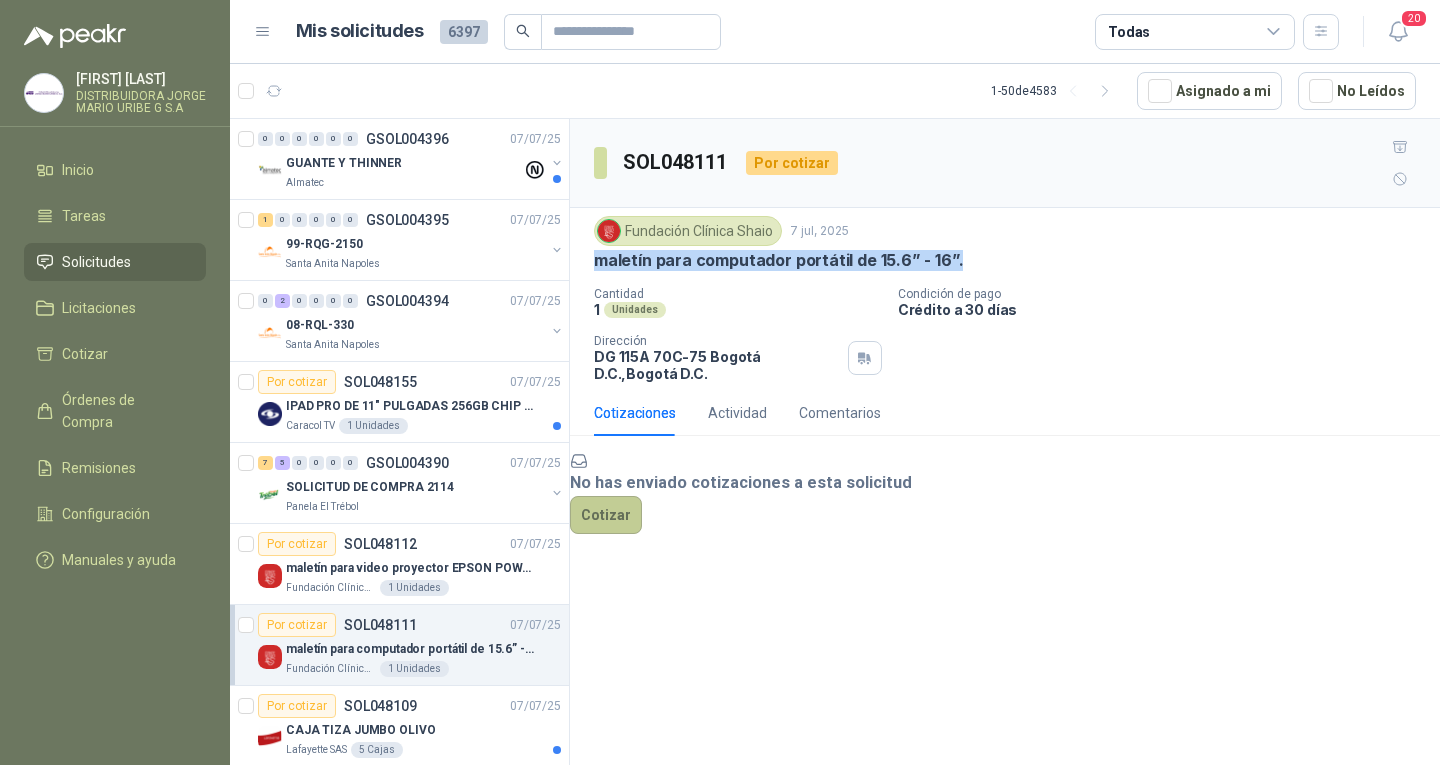 click on "Cotizar" at bounding box center [606, 515] 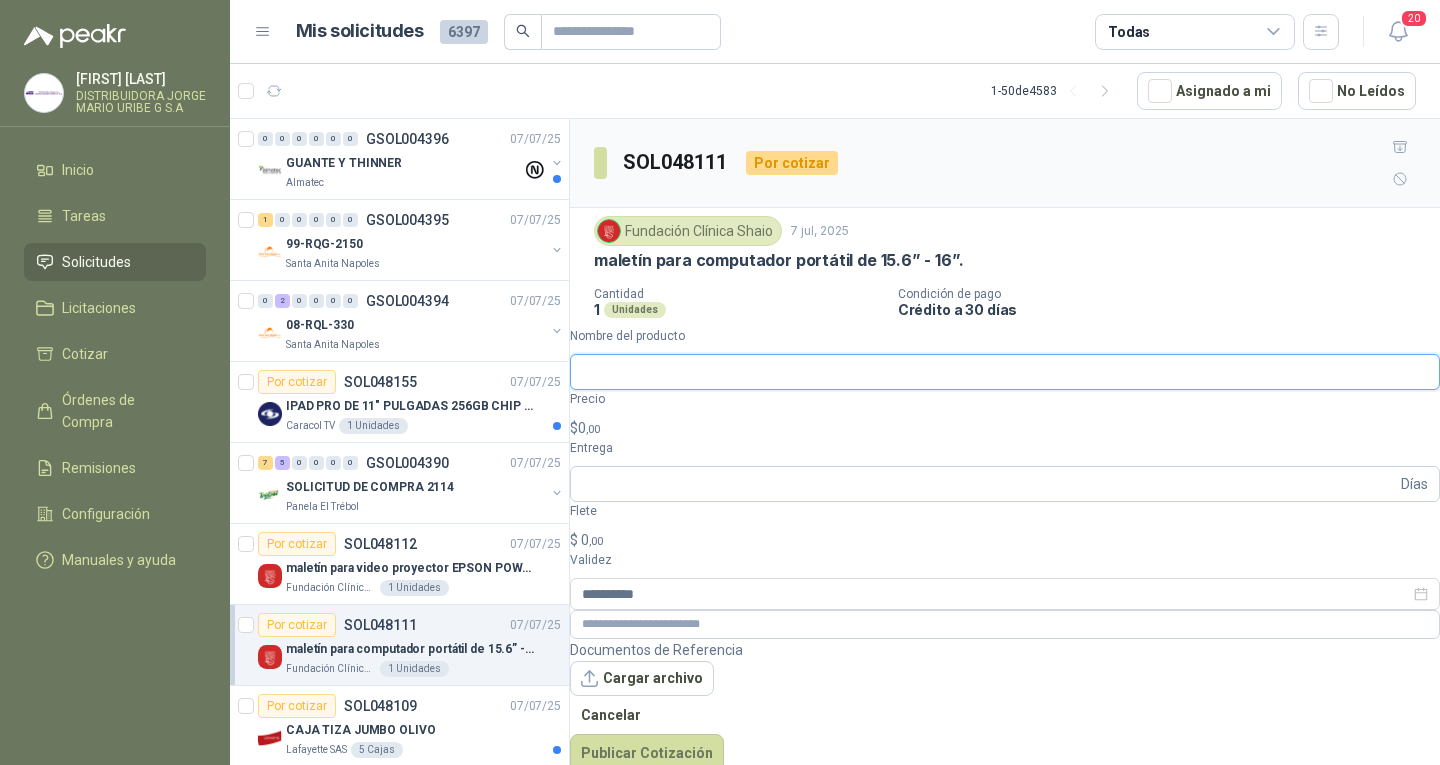 click on "Nombre del producto" at bounding box center (1005, 372) 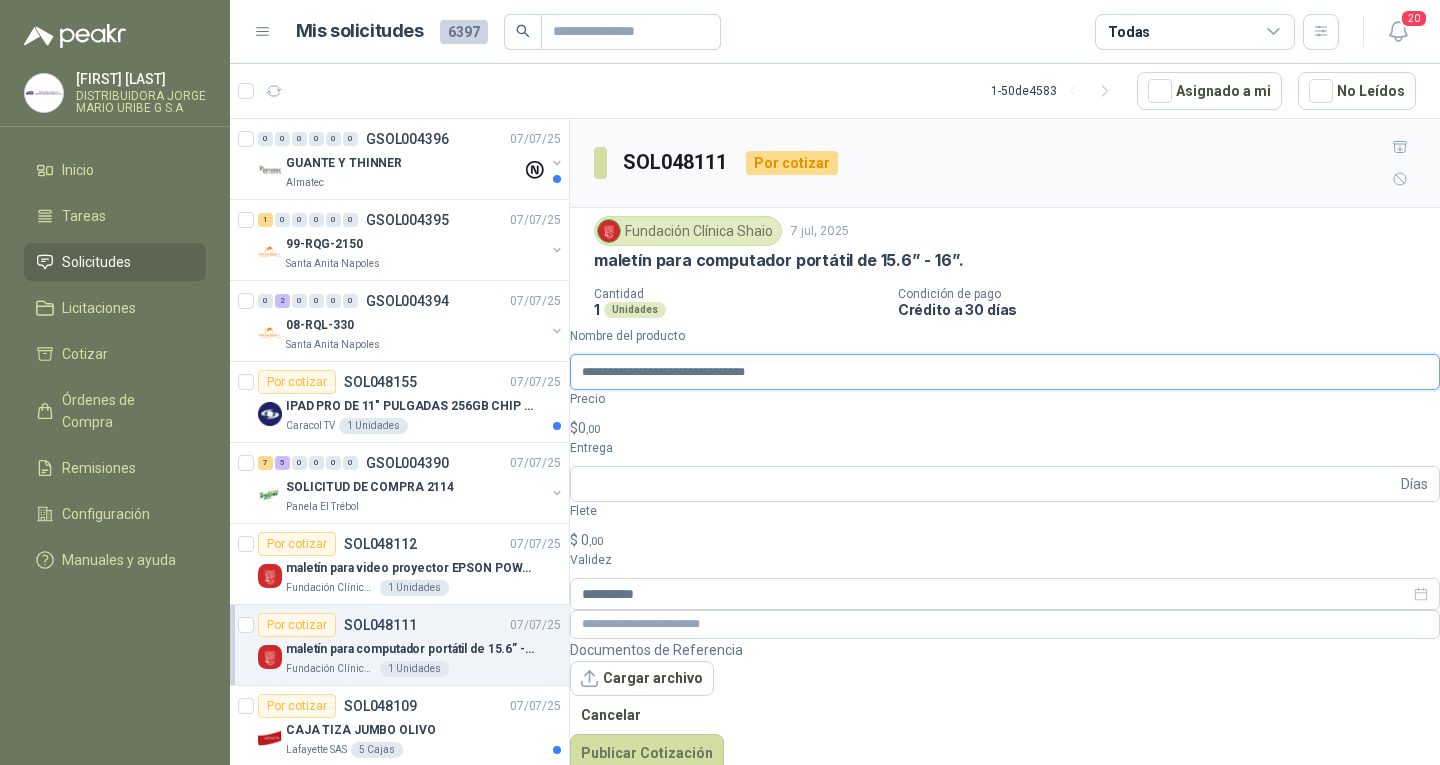 type on "**********" 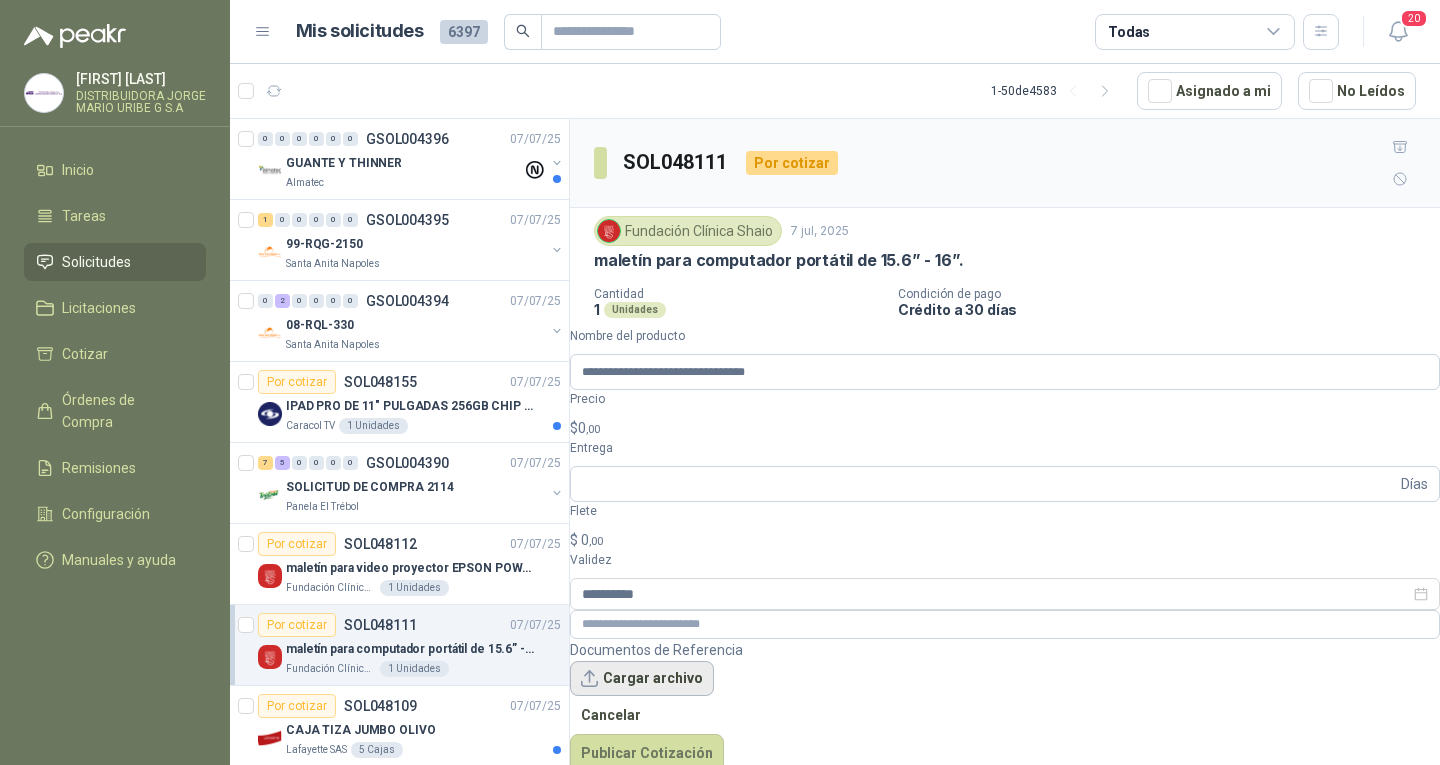 click on "Cargar archivo" at bounding box center [642, 679] 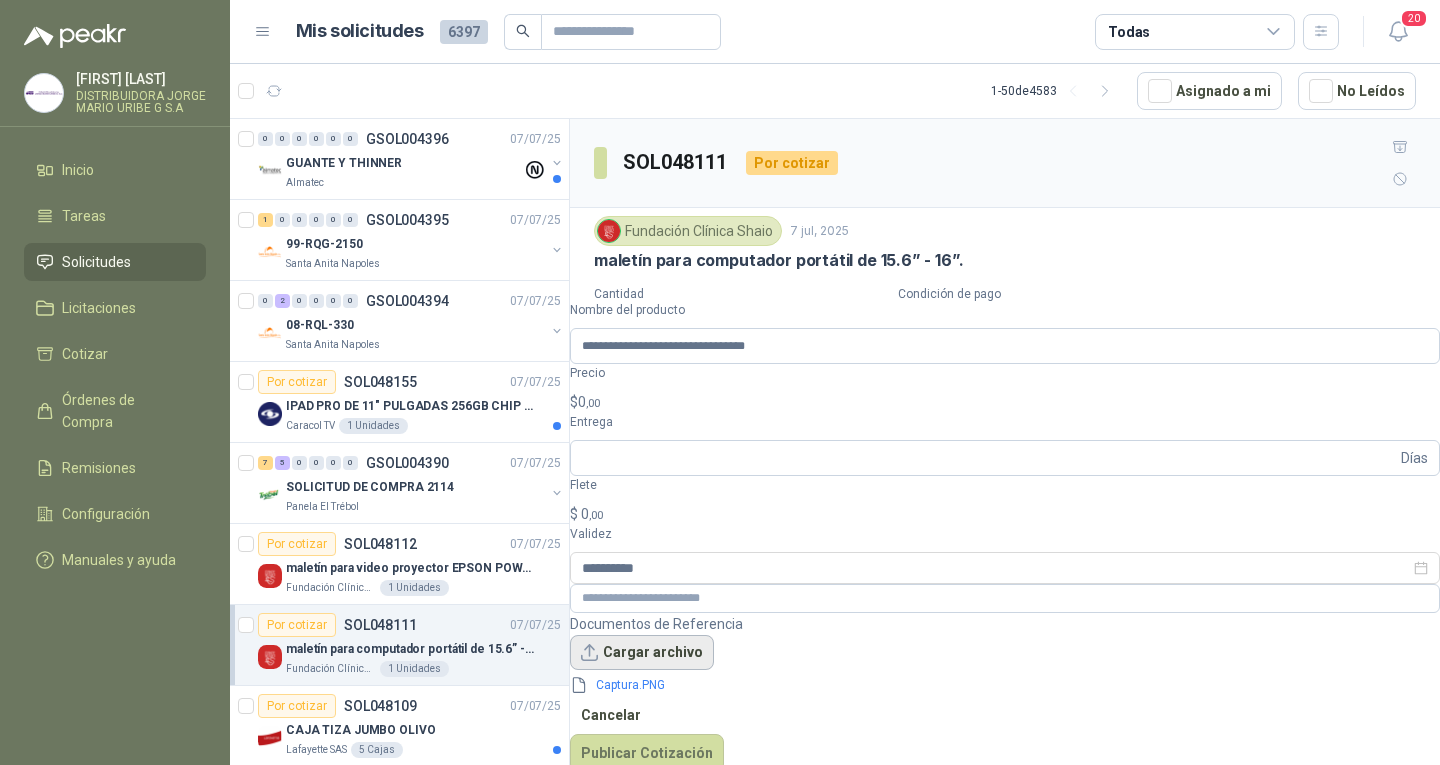 click on "Cargar archivo" at bounding box center [642, 653] 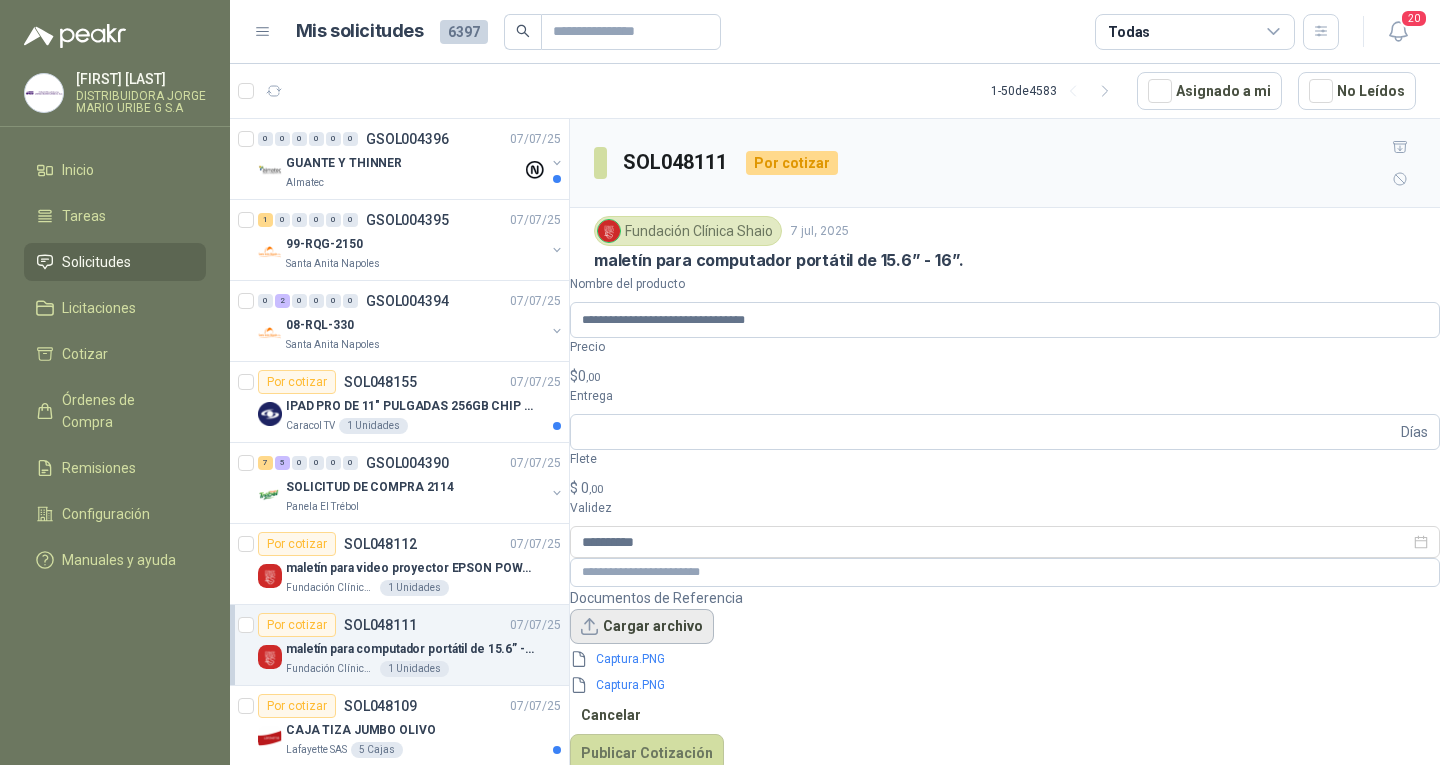 click on "Cargar archivo" at bounding box center [642, 627] 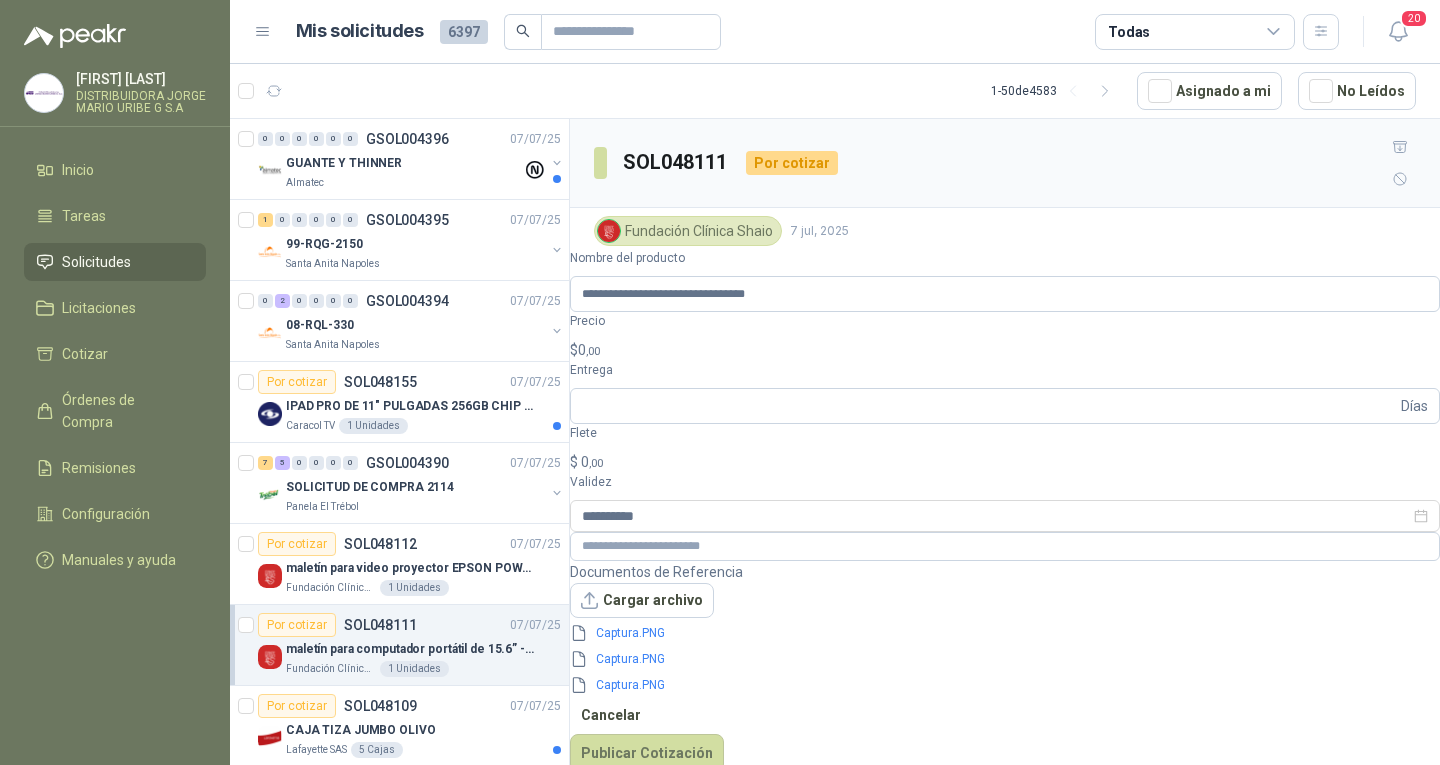 click on "[FIRST] [LAST] DISTRIBUIDORA JORGE MARIO URIBE G S.A Inicio Tareas Solicitudes Licitaciones Cotizar Órdenes de Compra Remisiones Configuración Manuales y ayuda Mis solicitudes 6397 Todas 20 1 - 50 de 4583 Asignado a mi No Leídos 0 0 0 0 0 0 GSOL004396 [DATE] GUANTE Y THINNER Almatec 1 0 0 0 0 0 GSOL004395 [DATE] 99-RQG-2150 Santa Anita Napoles 0 2 0 0 0 0 GSOL004394 [DATE] 08-RQL-330 Santa Anita Napoles Por cotizar SOL048155 [DATE] IPAD PRO DE 11" PULGADAS 256GB CHIP M4 WIFI NEGRO - MVV83CL/A Caracol TV 1 Unidades 7 5 0 0 0 0 GSOL004390 [DATE] SOLICITUD DE COMPRA 2114 Panela El Trébol Por cotizar SOL048112 [DATE] maletín para video proyector EPSON POWER LITE E20 (30 cm x 24.cm x 9.1 cm ) y peso (2.7 km) Fundación Clínica Shaio 1 Unidades Por cotizar SOL048111 [DATE] maletín para computador portátil de 15.6” - 16”. Fundación Clínica Shaio 1 Unidades Por cotizar SOL048109 [DATE]" at bounding box center (720, 382) 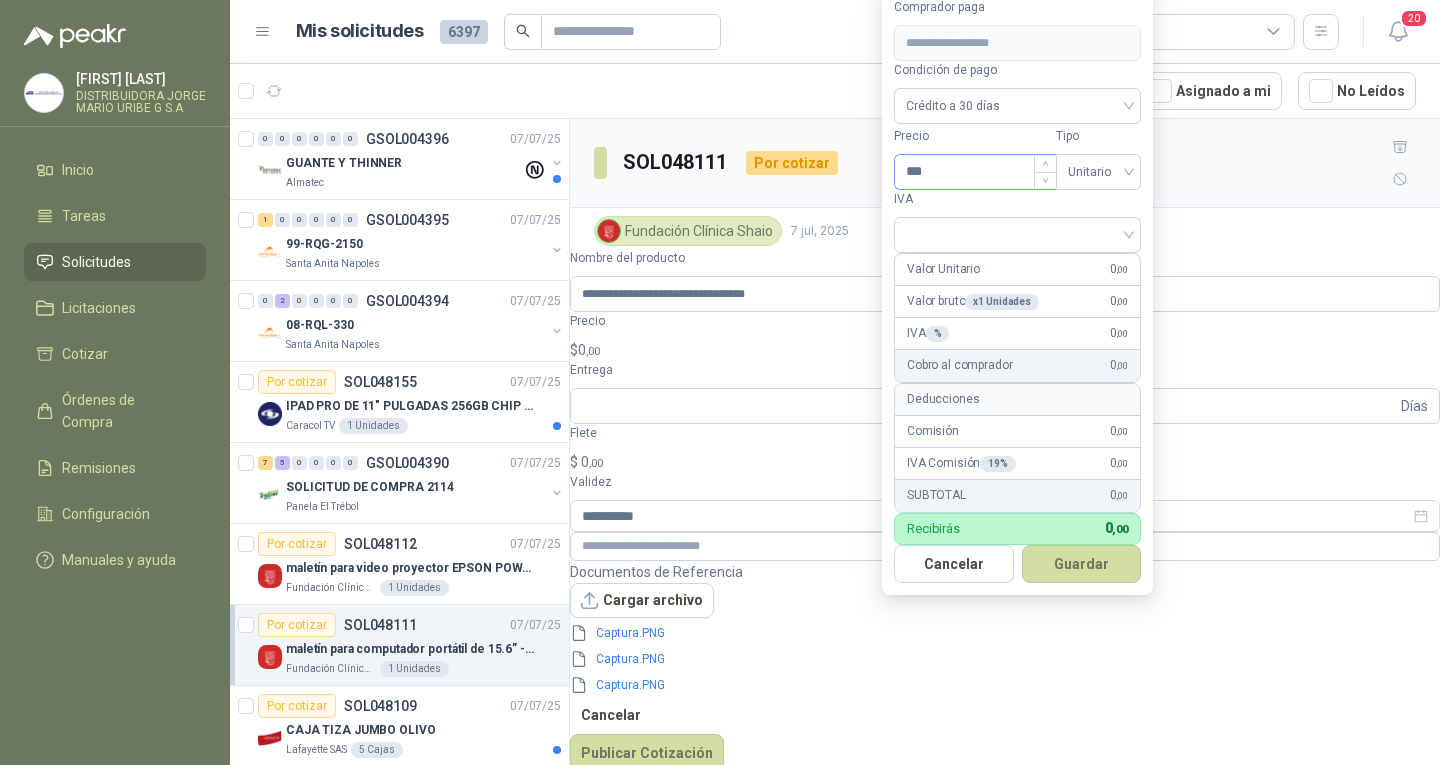 click on "***" at bounding box center (975, 172) 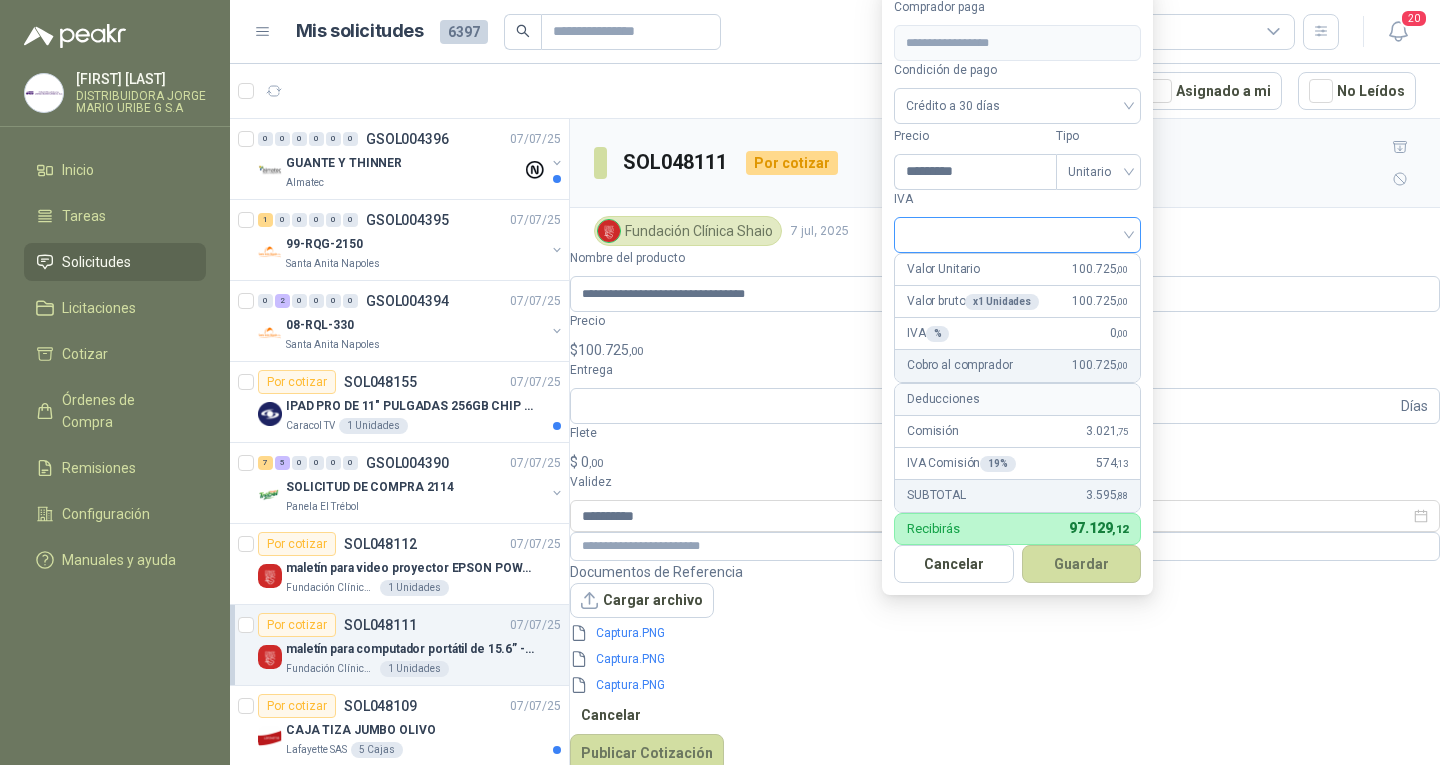 click at bounding box center [1017, 233] 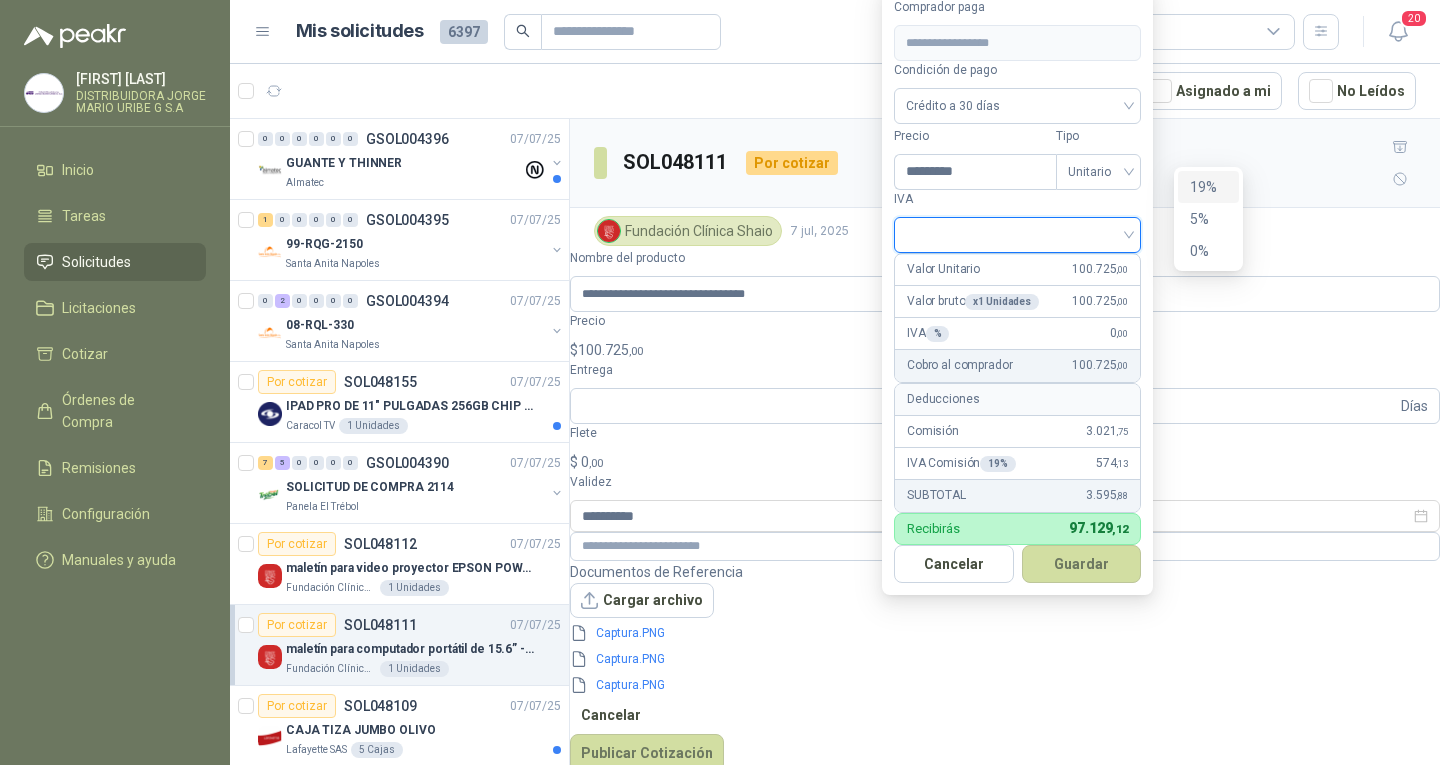 click on "19%" at bounding box center (1208, 187) 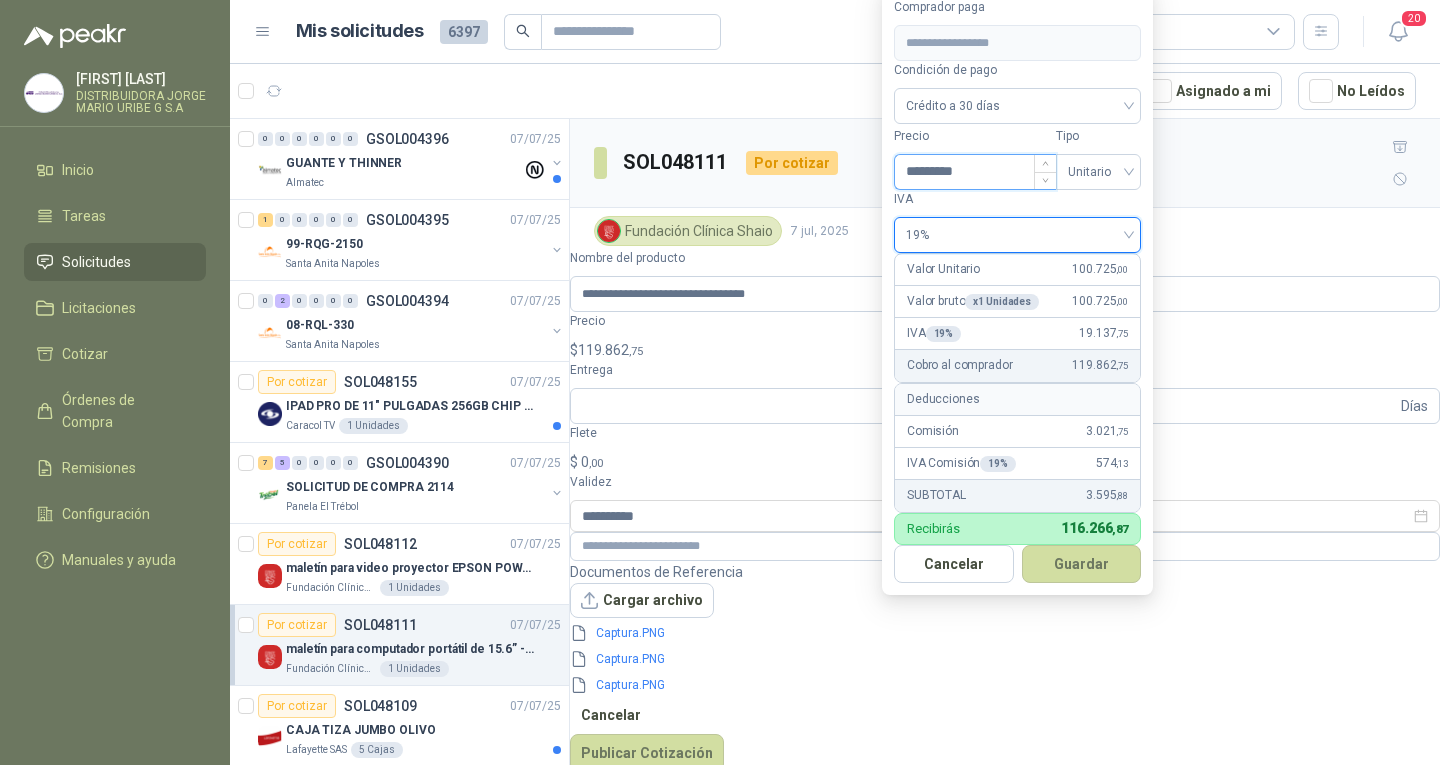 click on "*********" at bounding box center [975, 172] 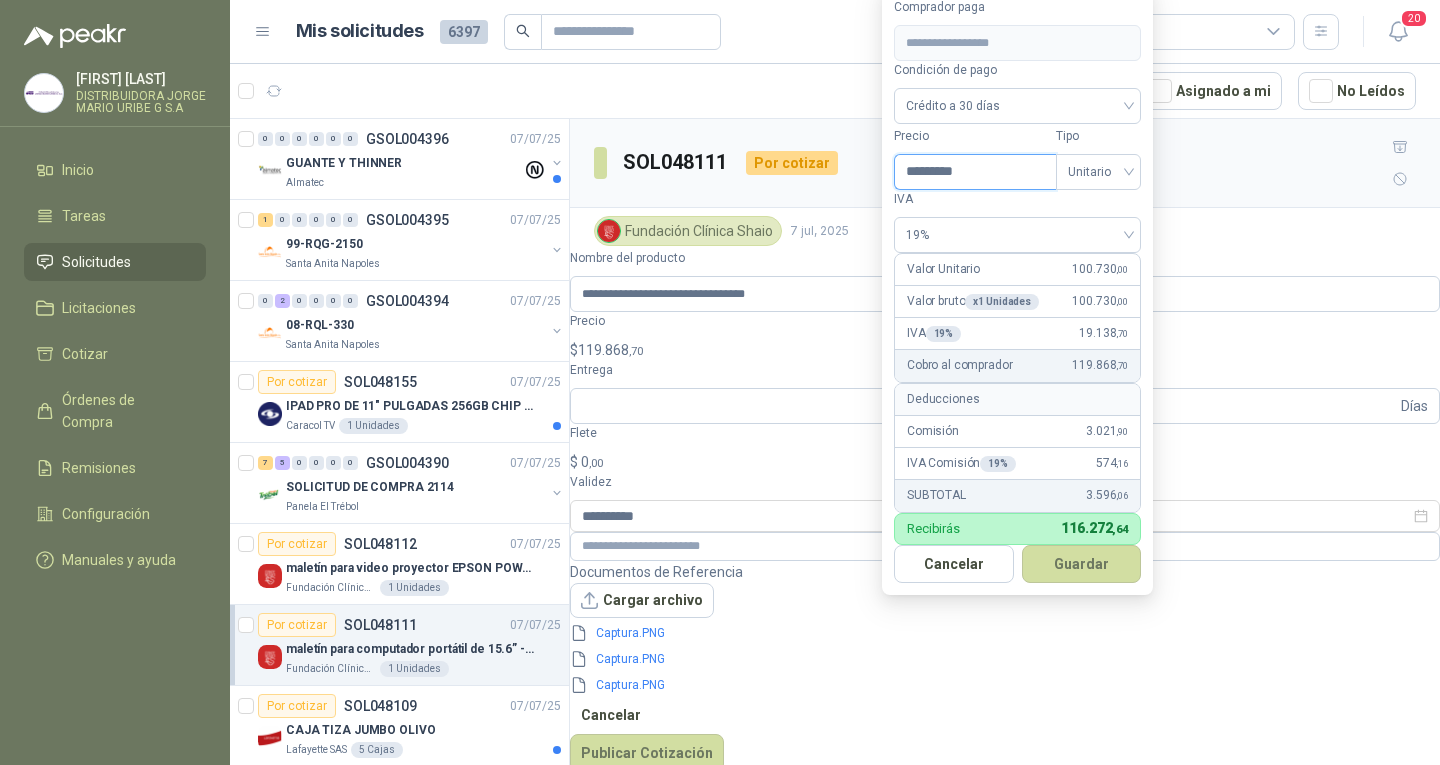 type on "*********" 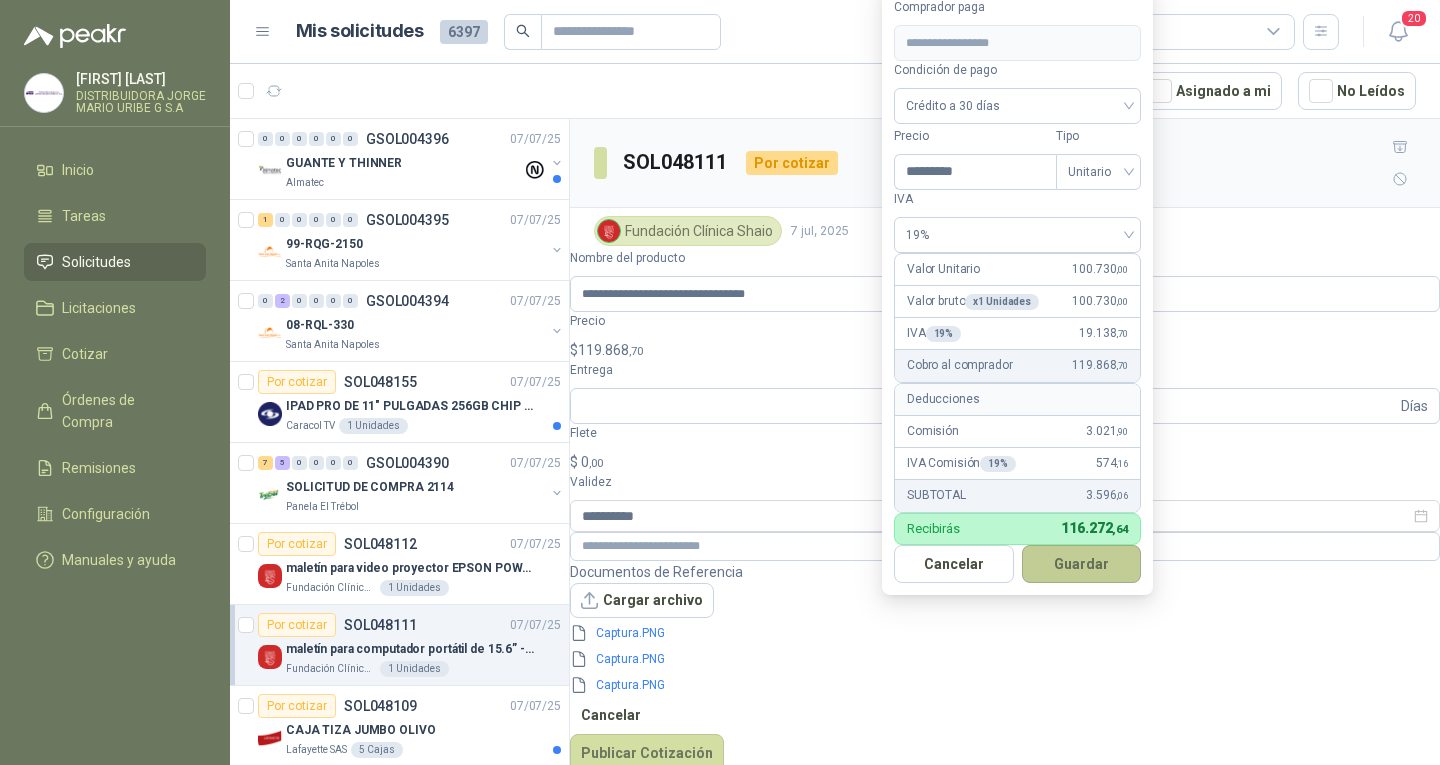 click on "Guardar" at bounding box center (1082, 564) 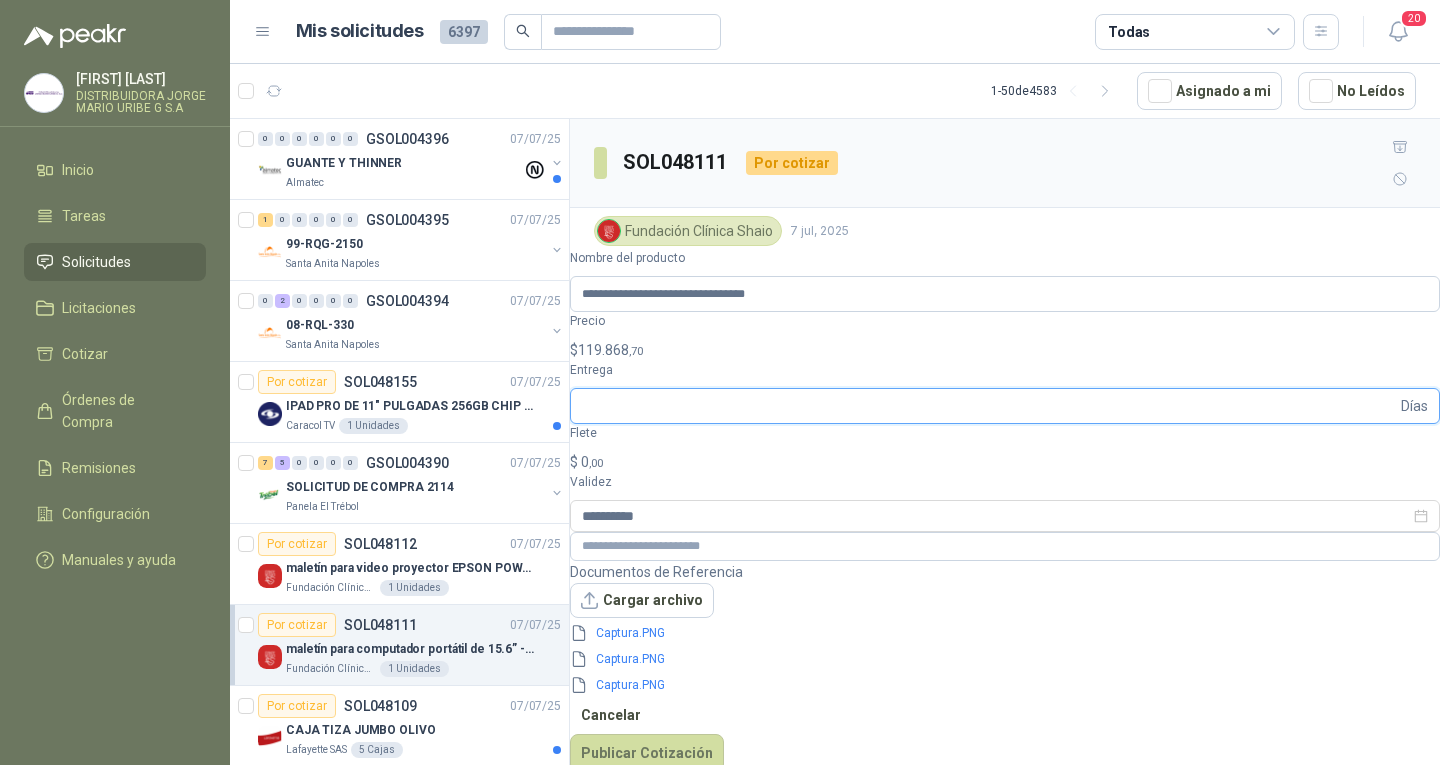 click on "Entrega" at bounding box center [989, 406] 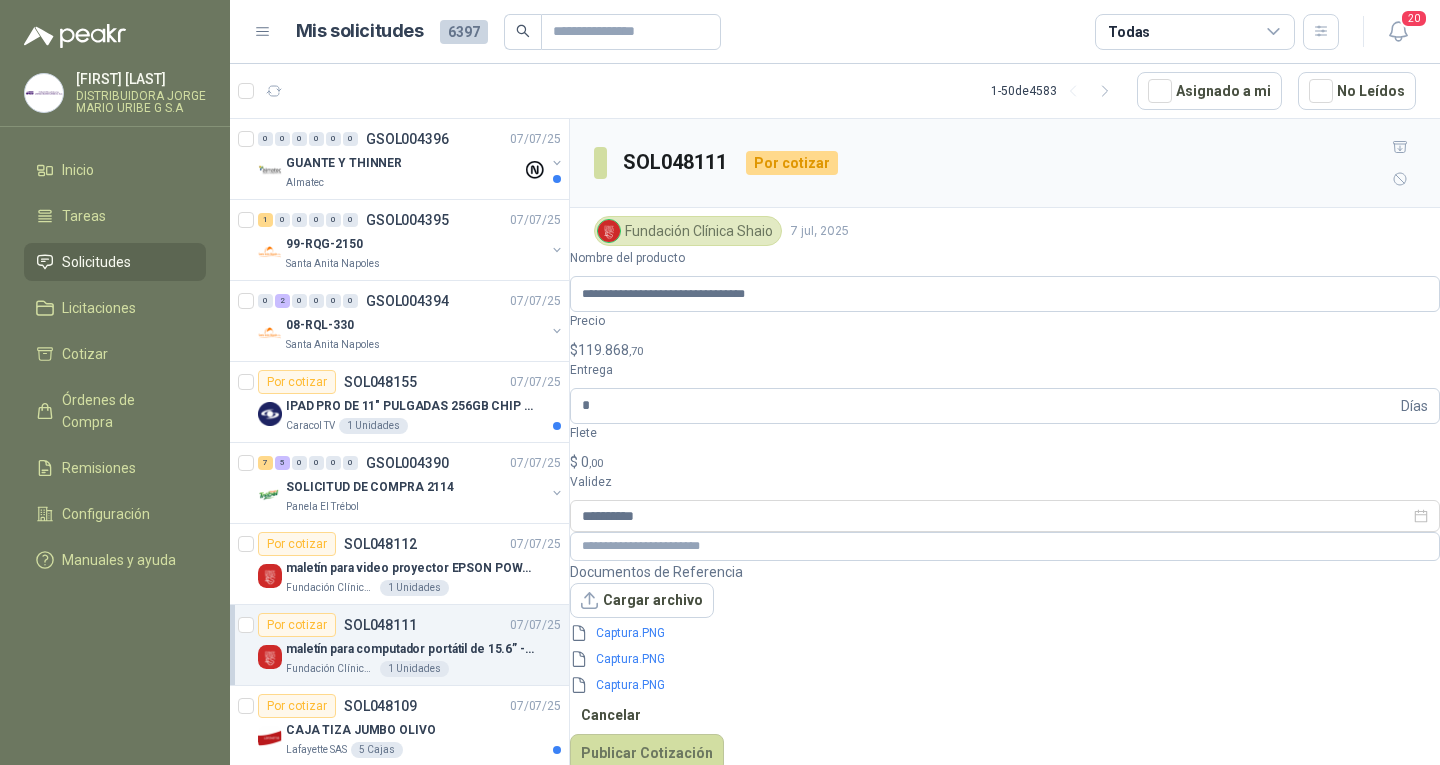 click on "0 ,00" at bounding box center (592, 462) 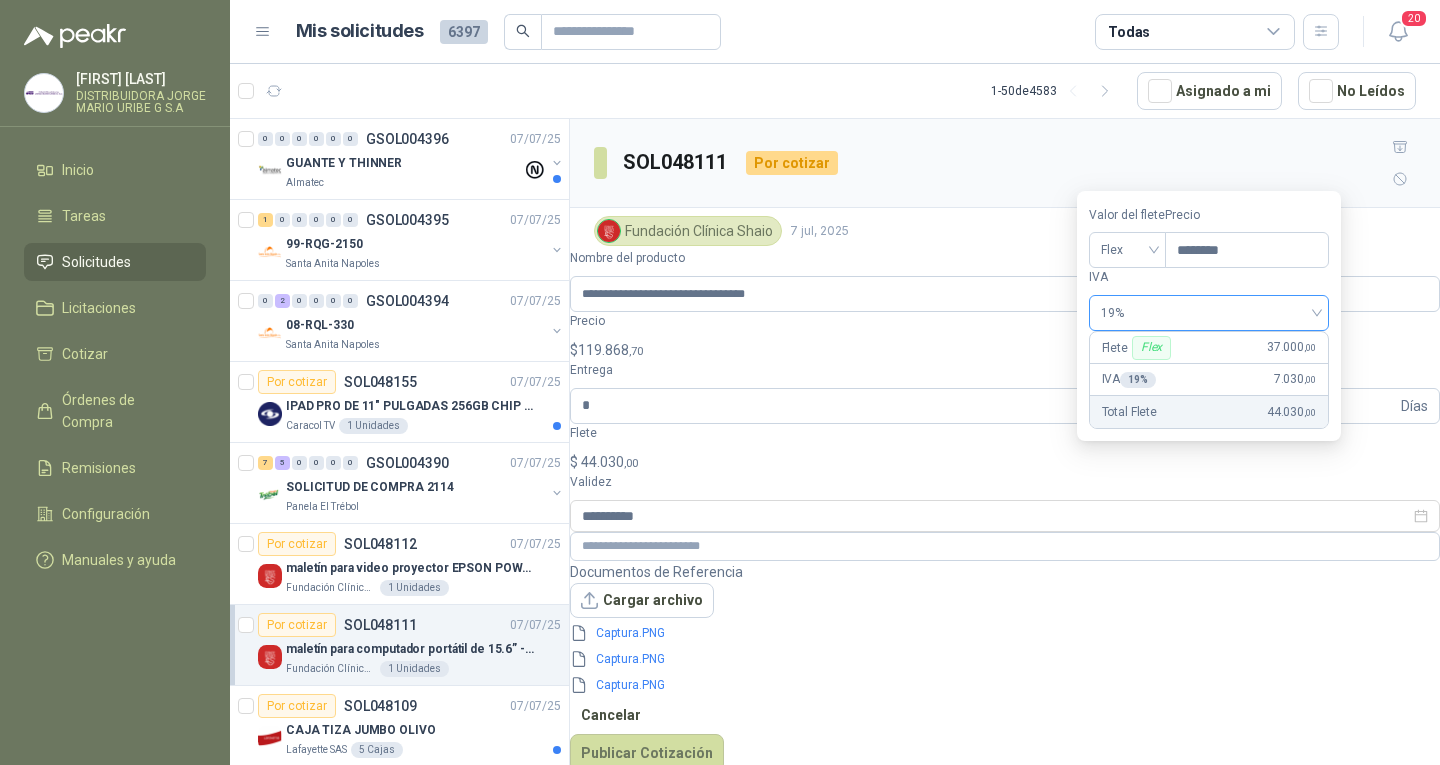 click on "19%" at bounding box center [1209, 313] 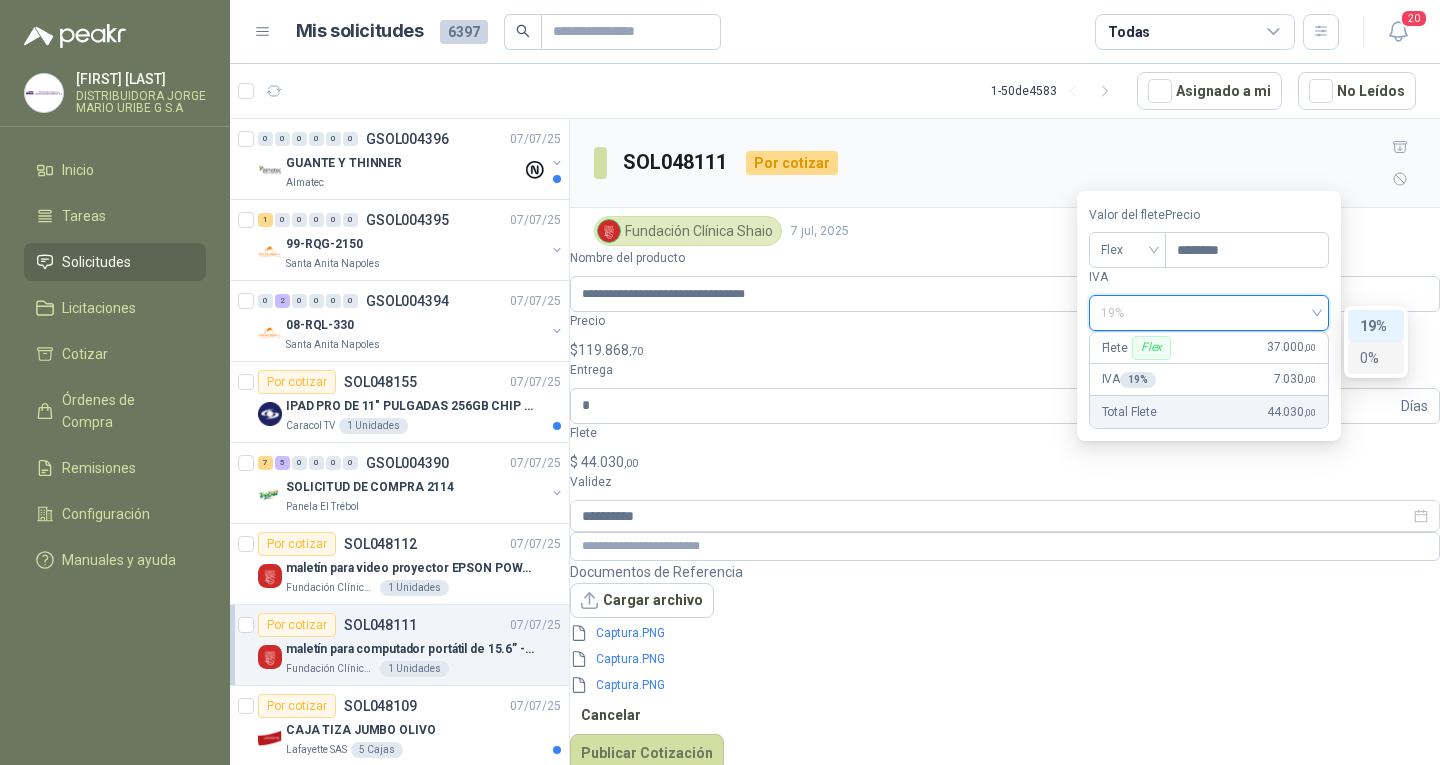 click on "0%" at bounding box center [0, 0] 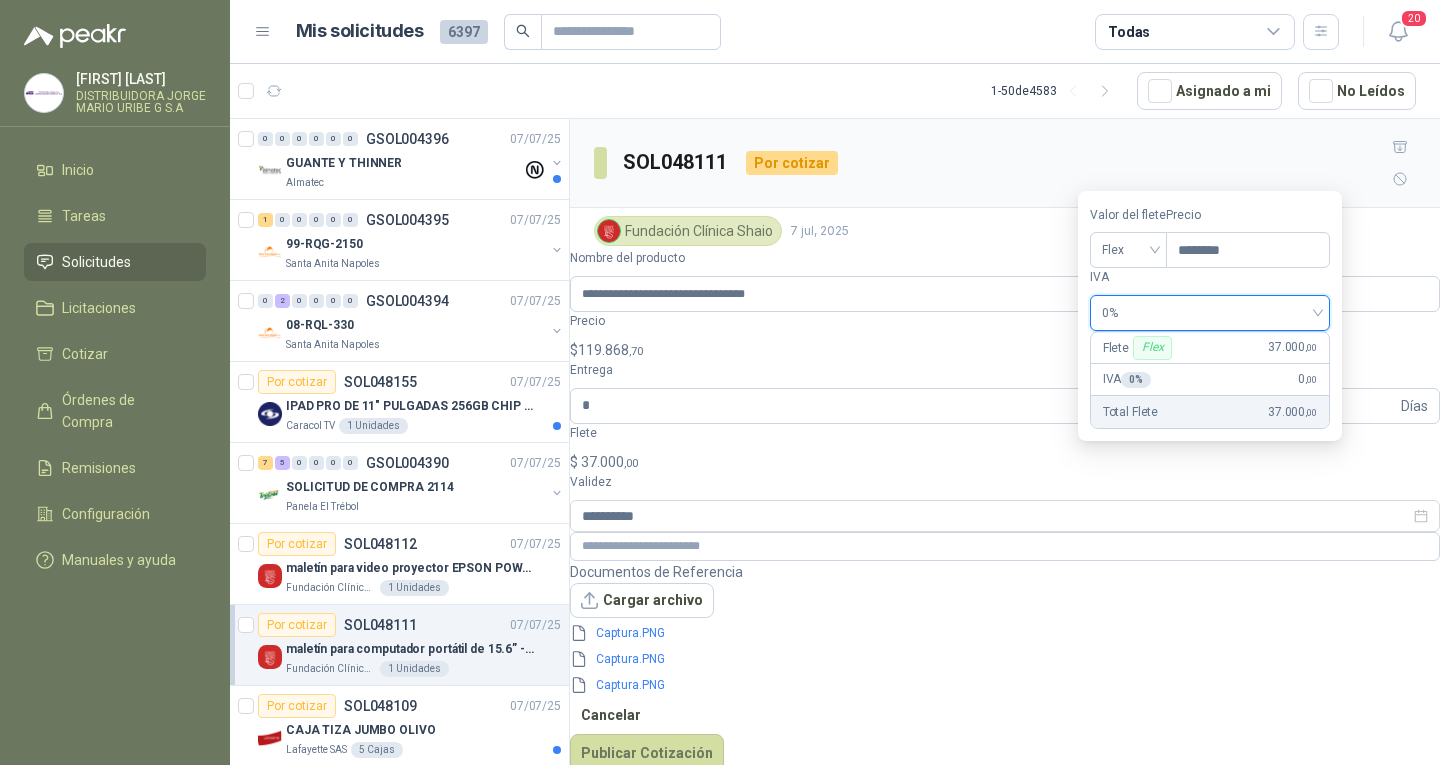 click on "**********" at bounding box center [1005, 510] 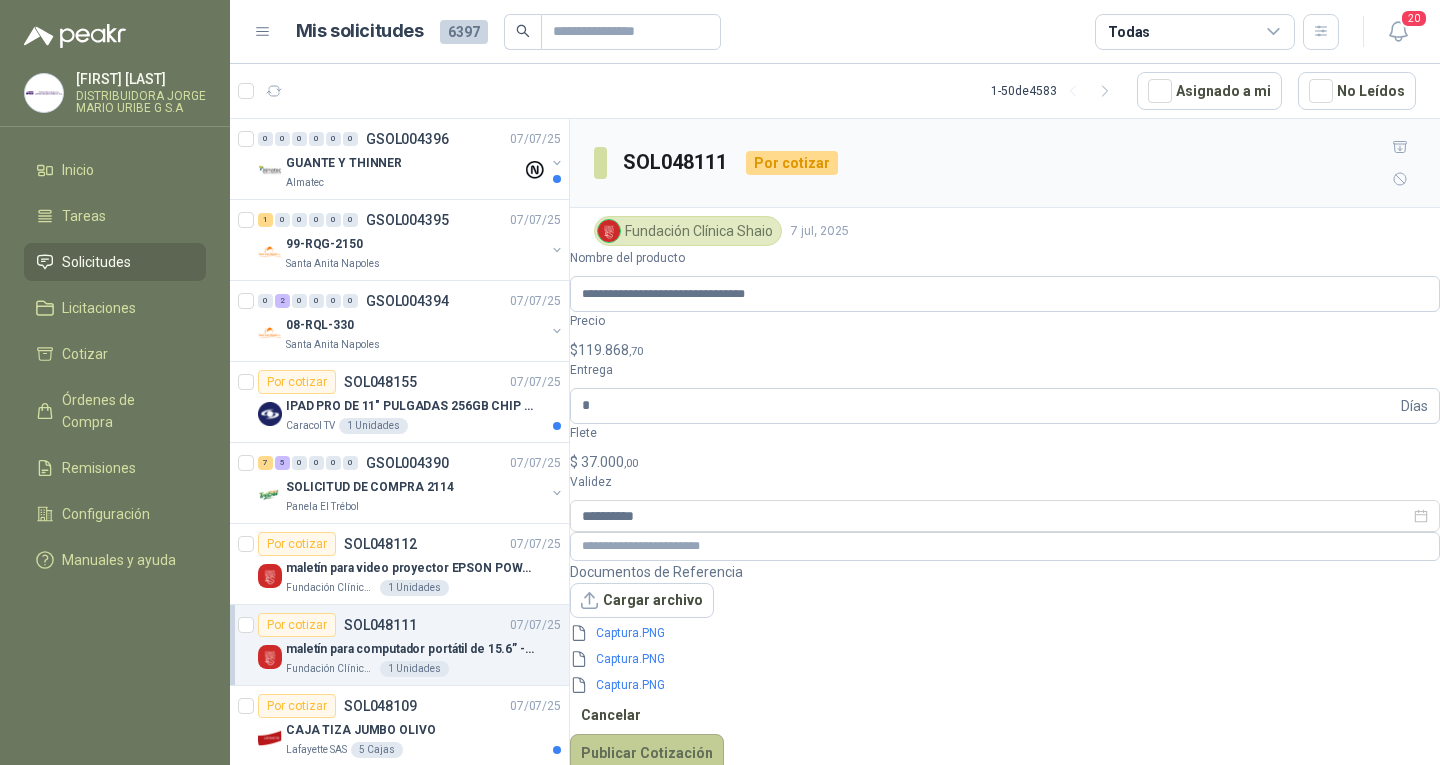 click on "Publicar Cotización" at bounding box center (647, 753) 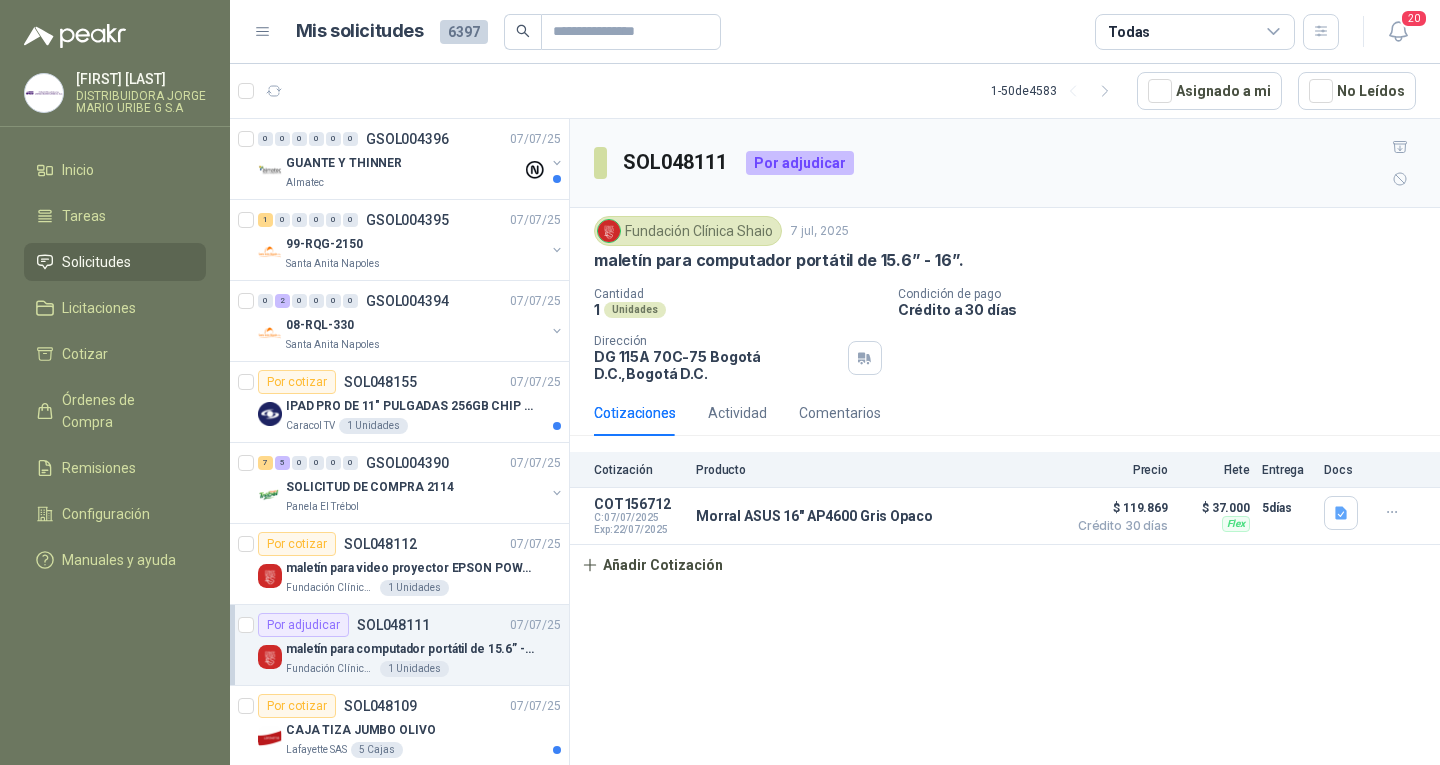 click on "SOL048111 Por adjudicar Fundación Clínica Shaio [DATE] maletín para computador portátil de 15.6” - 16”. Cantidad 1 Unidades Condición de pago Crédito a 30 días Dirección DG 115A 70C-75 Bogotá D.C. , Bogotá D.C. Cotizaciones Actividad Comentarios Cotización Producto Precio Flete Entrega Docs COT156712 C: [DATE] Exp: [DATE] Morral ASUS 16" AP4600 Gris Opaco Detalles $ 119.869 Crédito 30 días $ 119.869 Crédito 30 días Flex $ 37.000 Entrega: 5 días $ 37.000 Flex 5 días Añadir Cotización" at bounding box center (1005, 445) 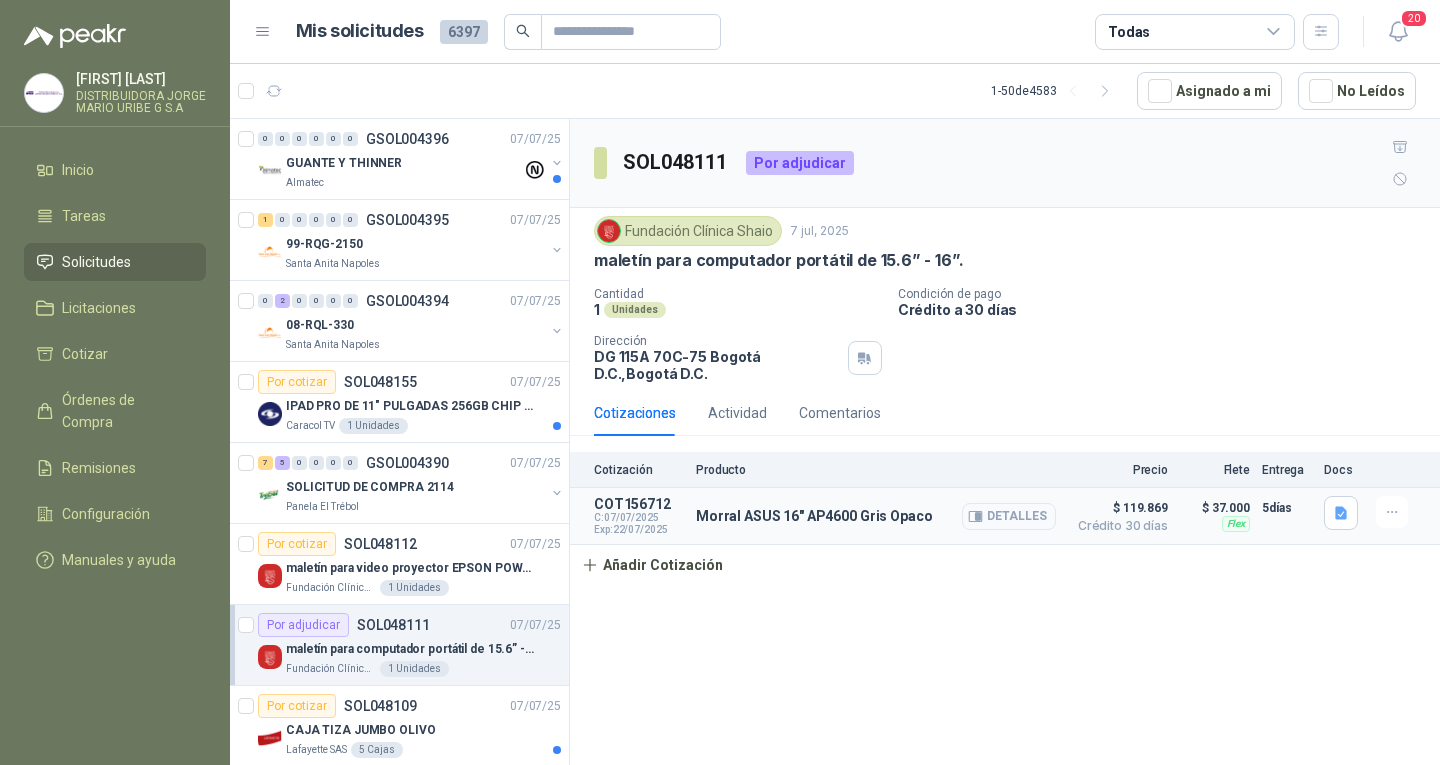click on "Detalles" at bounding box center (1009, 516) 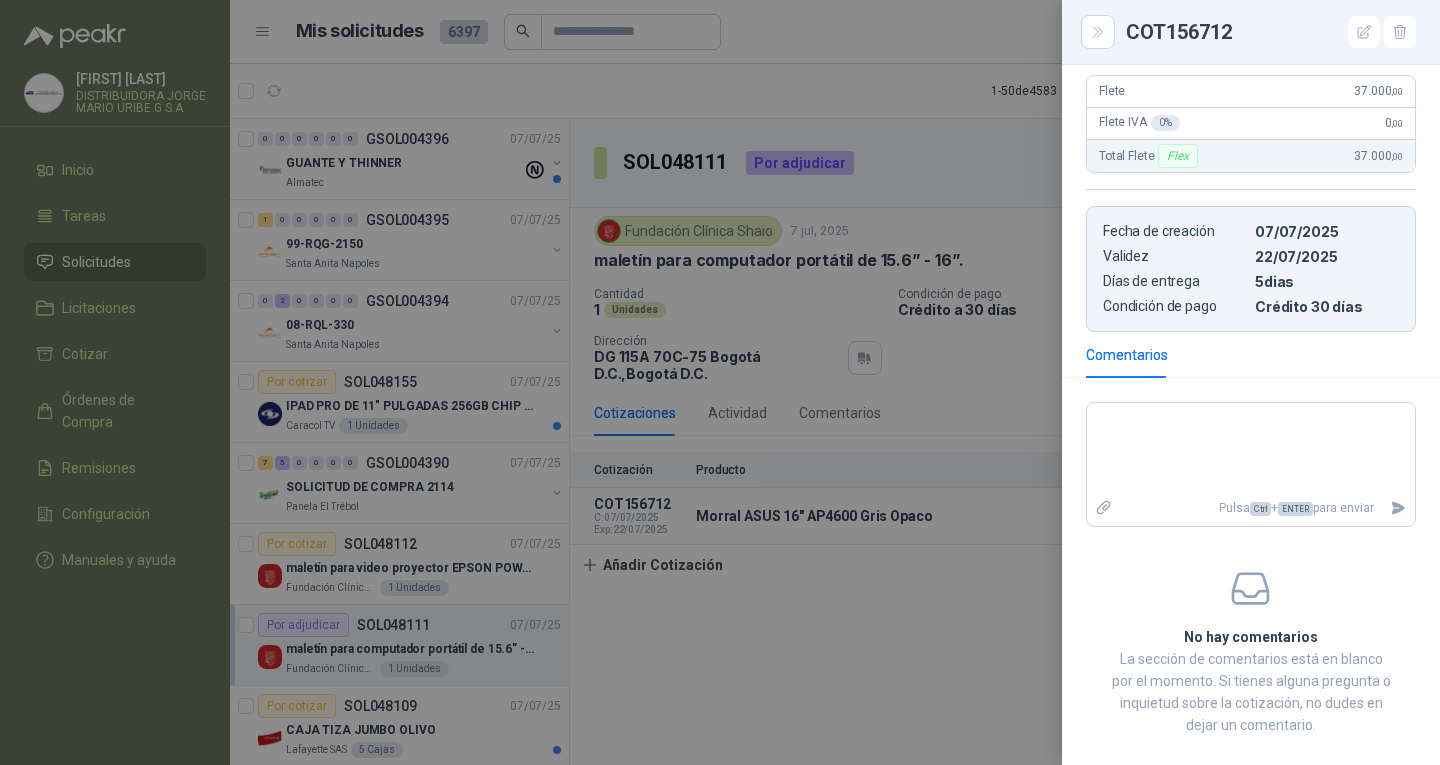 scroll, scrollTop: 600, scrollLeft: 0, axis: vertical 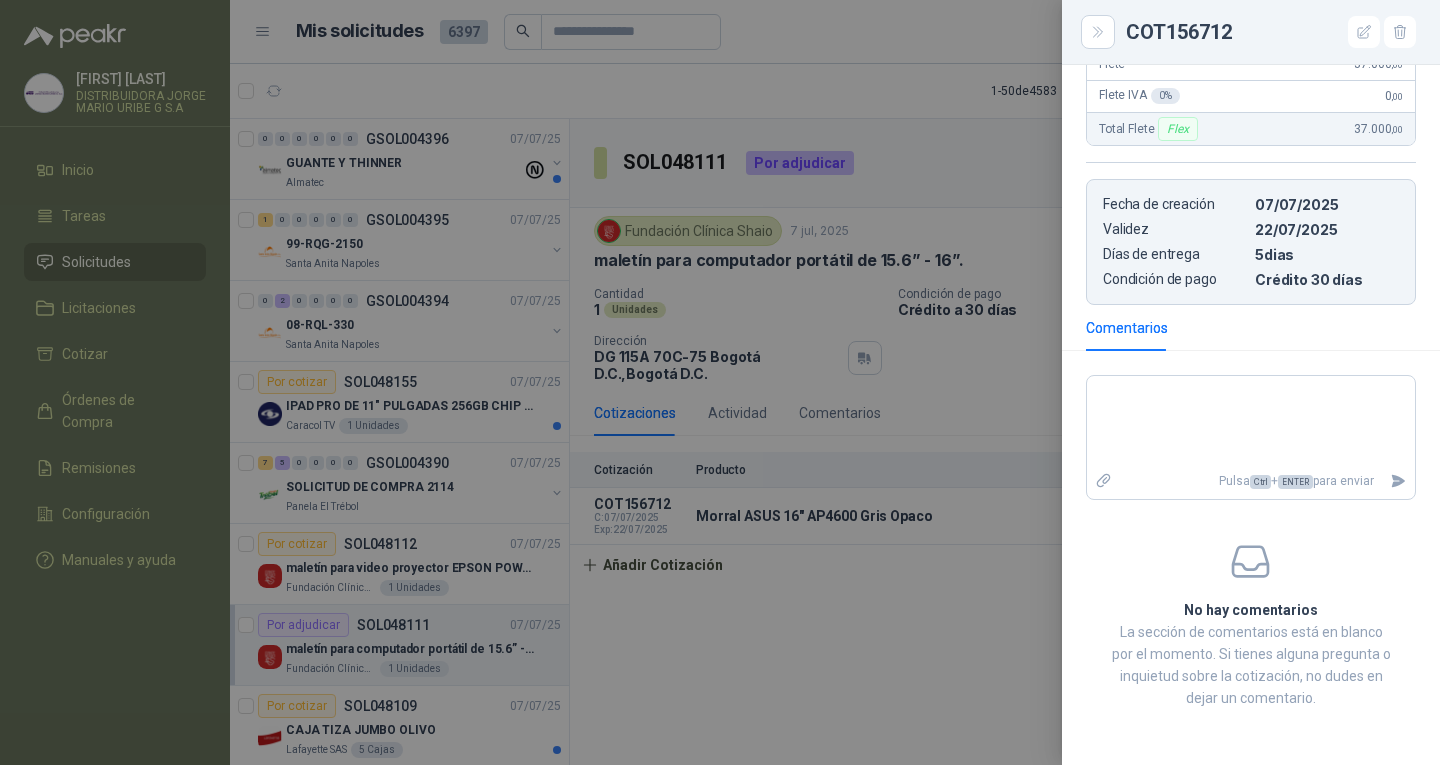 click at bounding box center (720, 382) 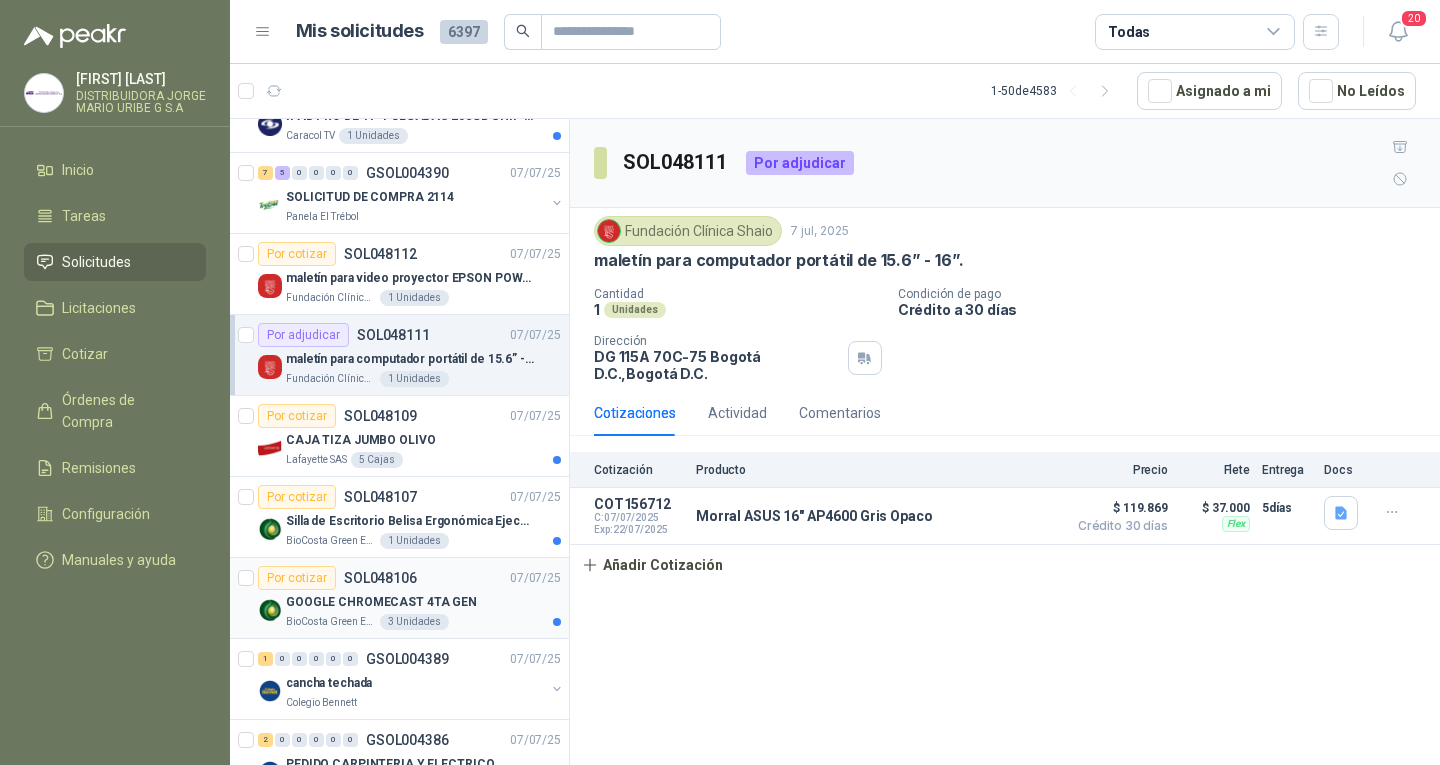 scroll, scrollTop: 300, scrollLeft: 0, axis: vertical 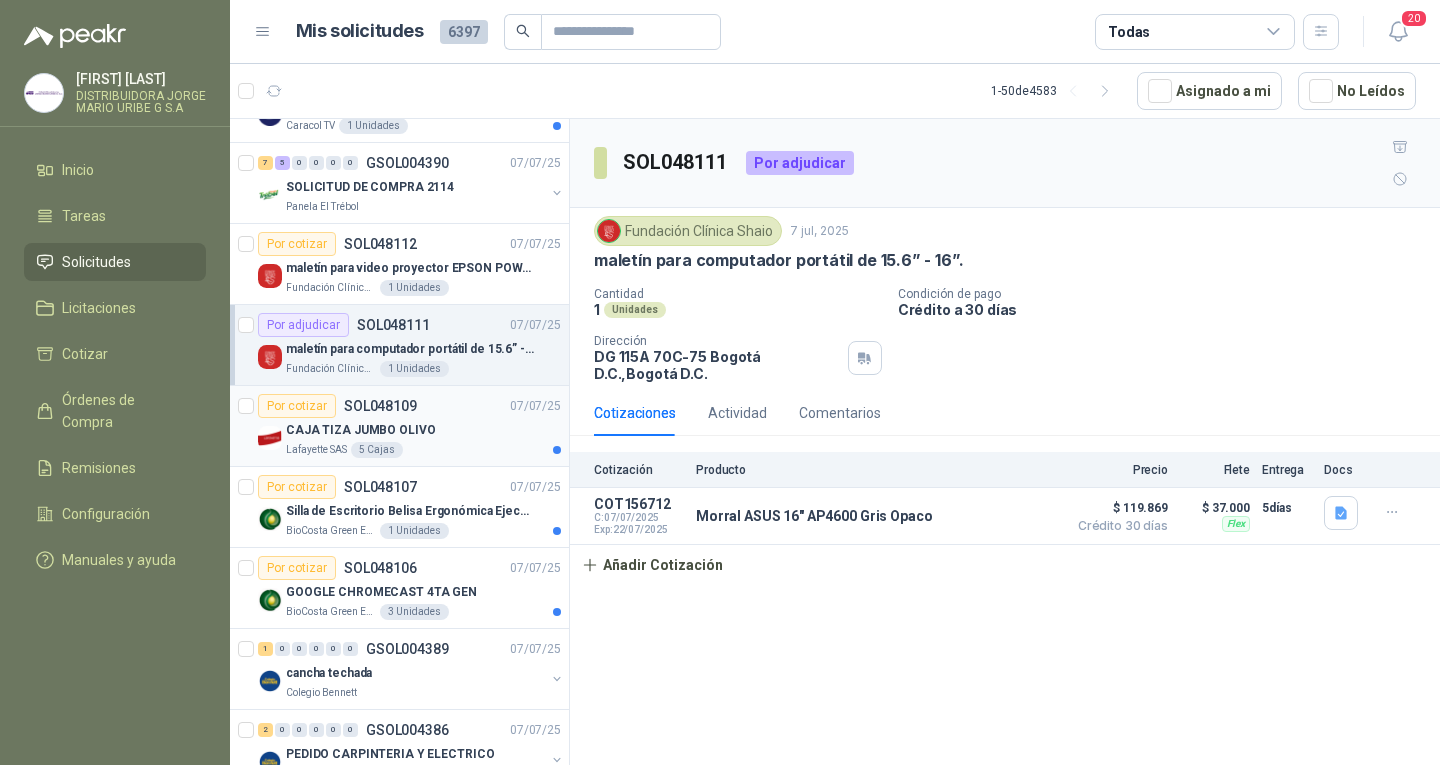 click on "Por cotizar SOL048109 07/07/25" at bounding box center [409, 406] 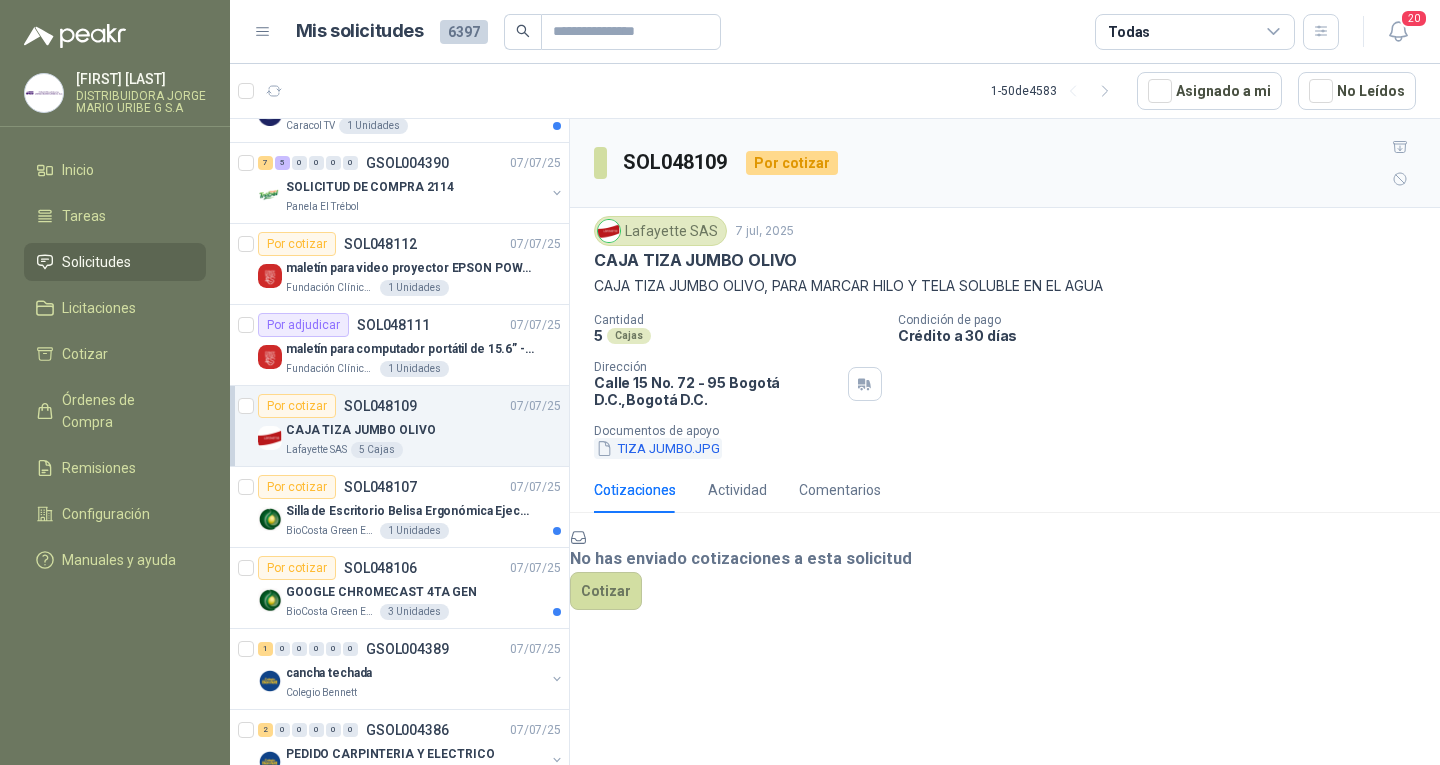 click on "TIZA JUMBO.JPG" at bounding box center (658, 448) 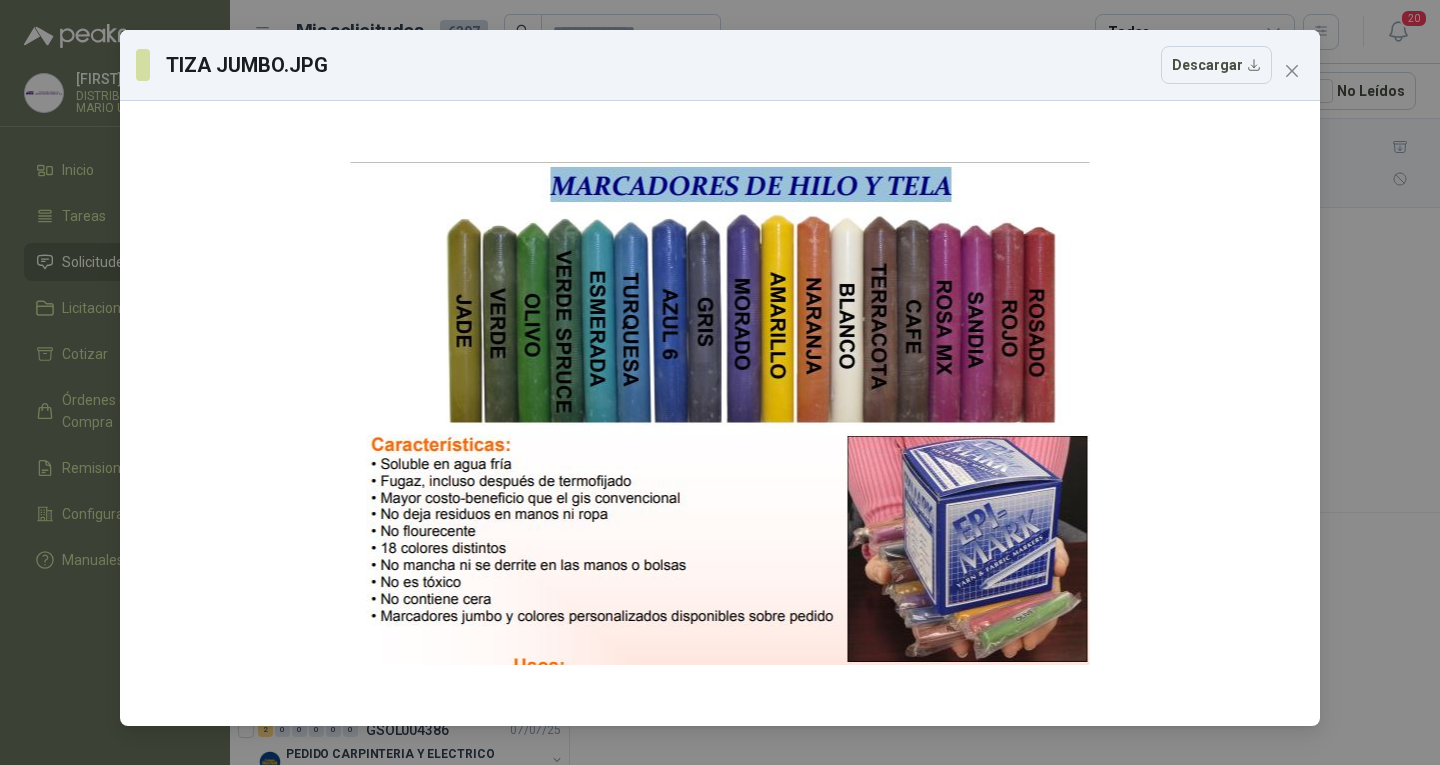 drag, startPoint x: 1290, startPoint y: 76, endPoint x: 1000, endPoint y: 690, distance: 679.0405 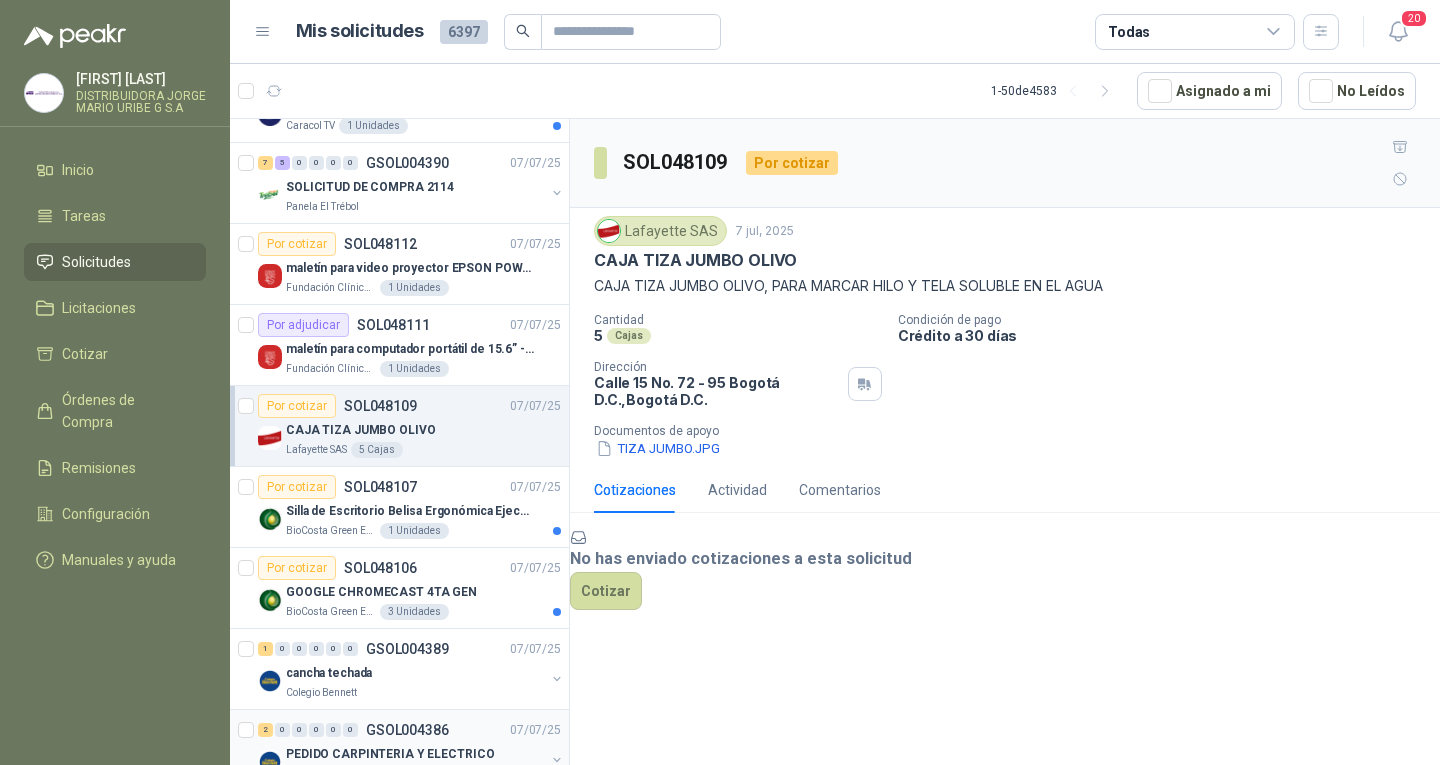 scroll, scrollTop: 500, scrollLeft: 0, axis: vertical 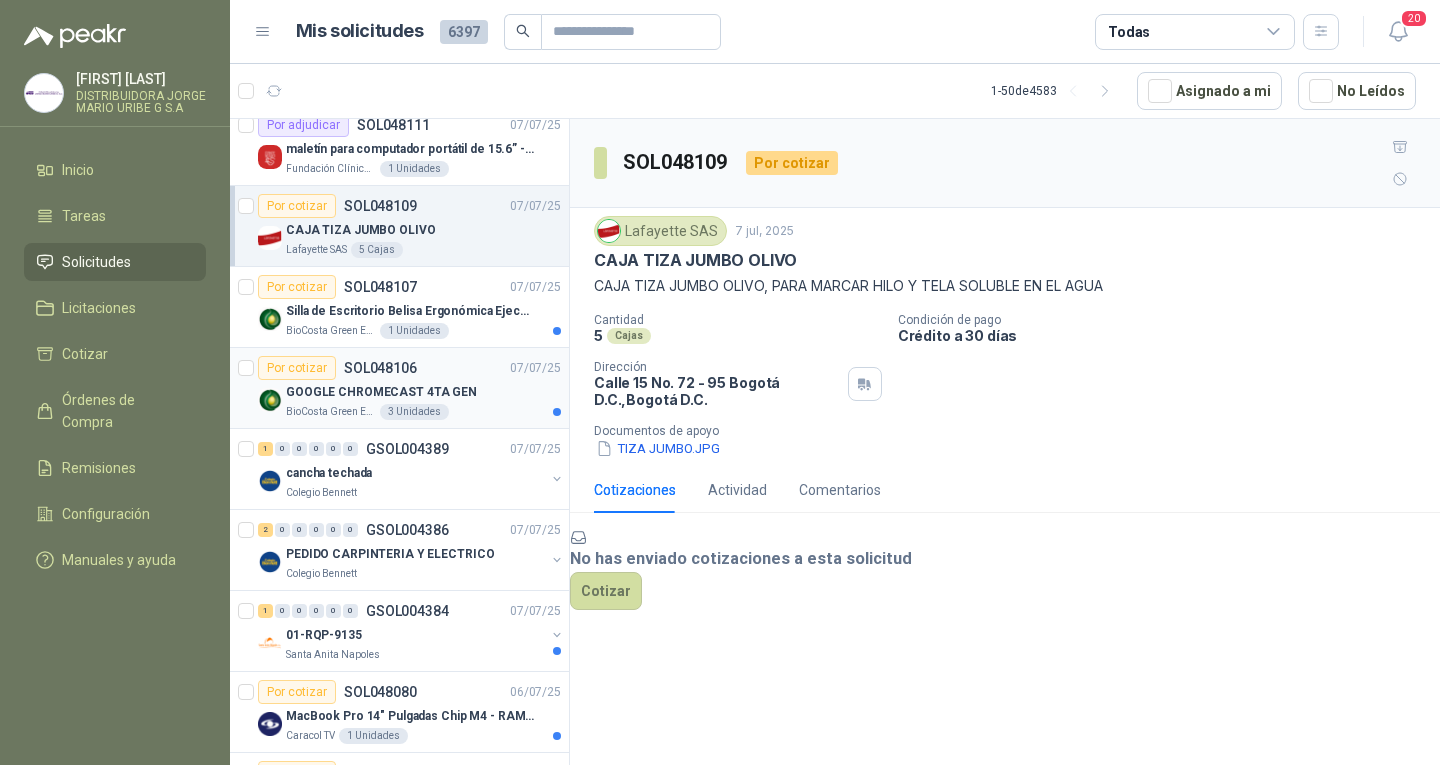 click on "GOOGLE CHROMECAST 4TA GEN" at bounding box center [423, 392] 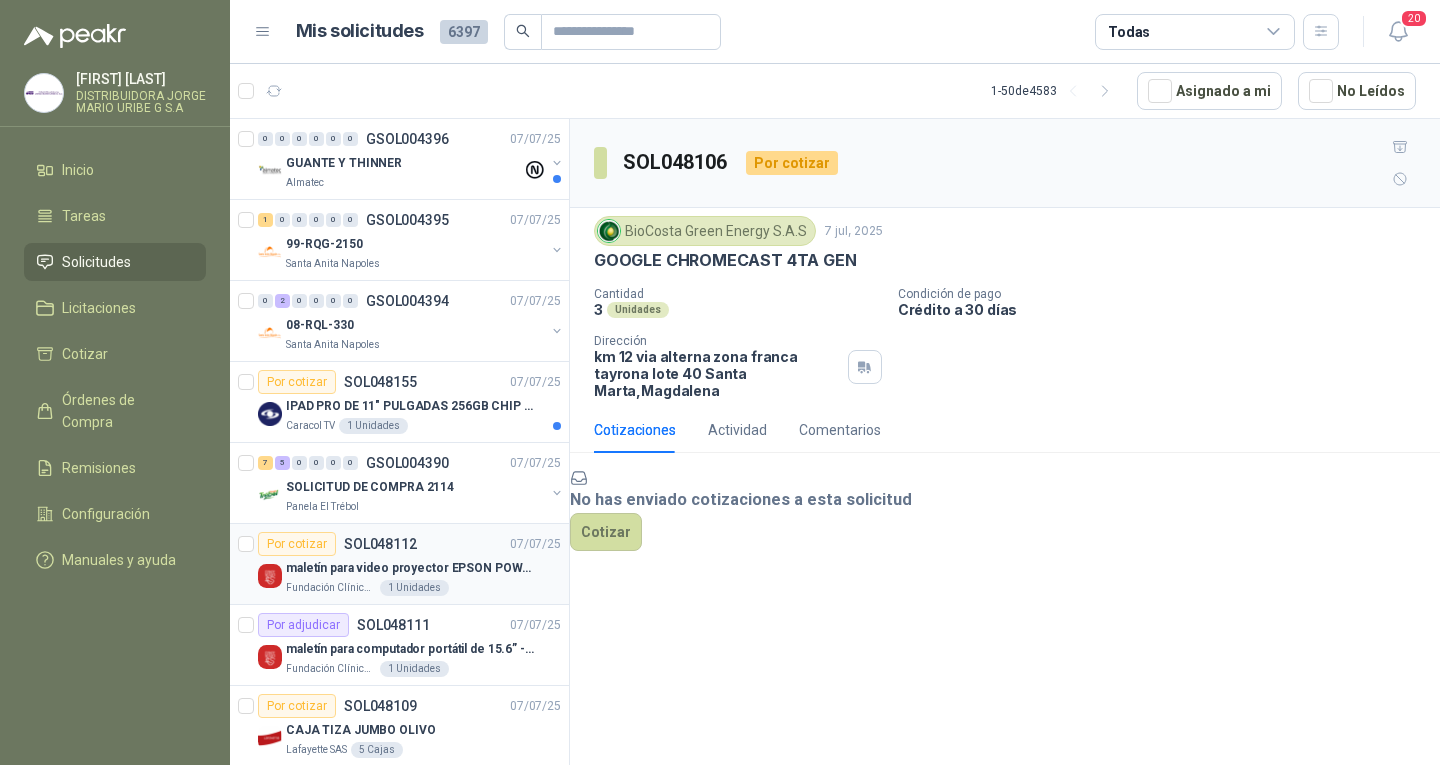 scroll, scrollTop: 200, scrollLeft: 0, axis: vertical 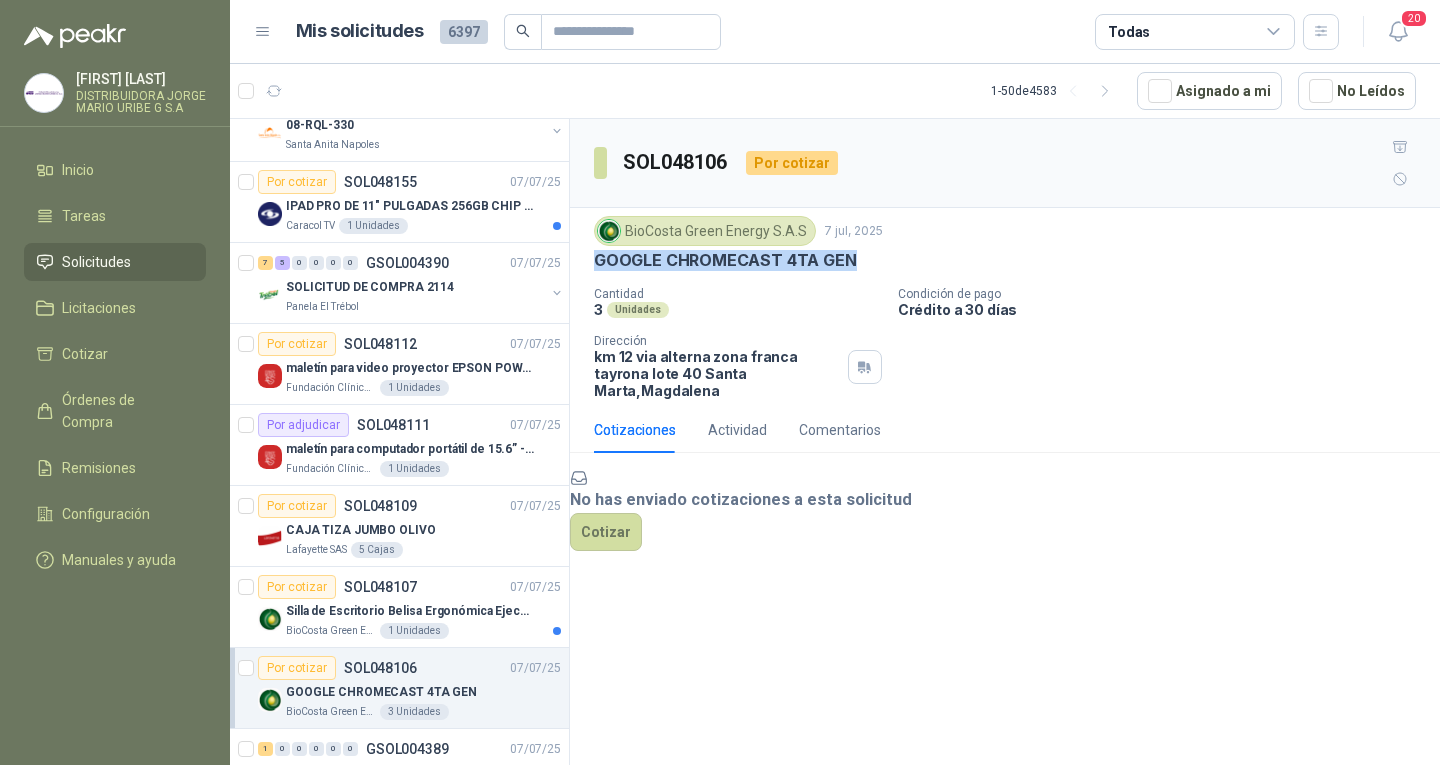 drag, startPoint x: 588, startPoint y: 231, endPoint x: 869, endPoint y: 249, distance: 281.57593 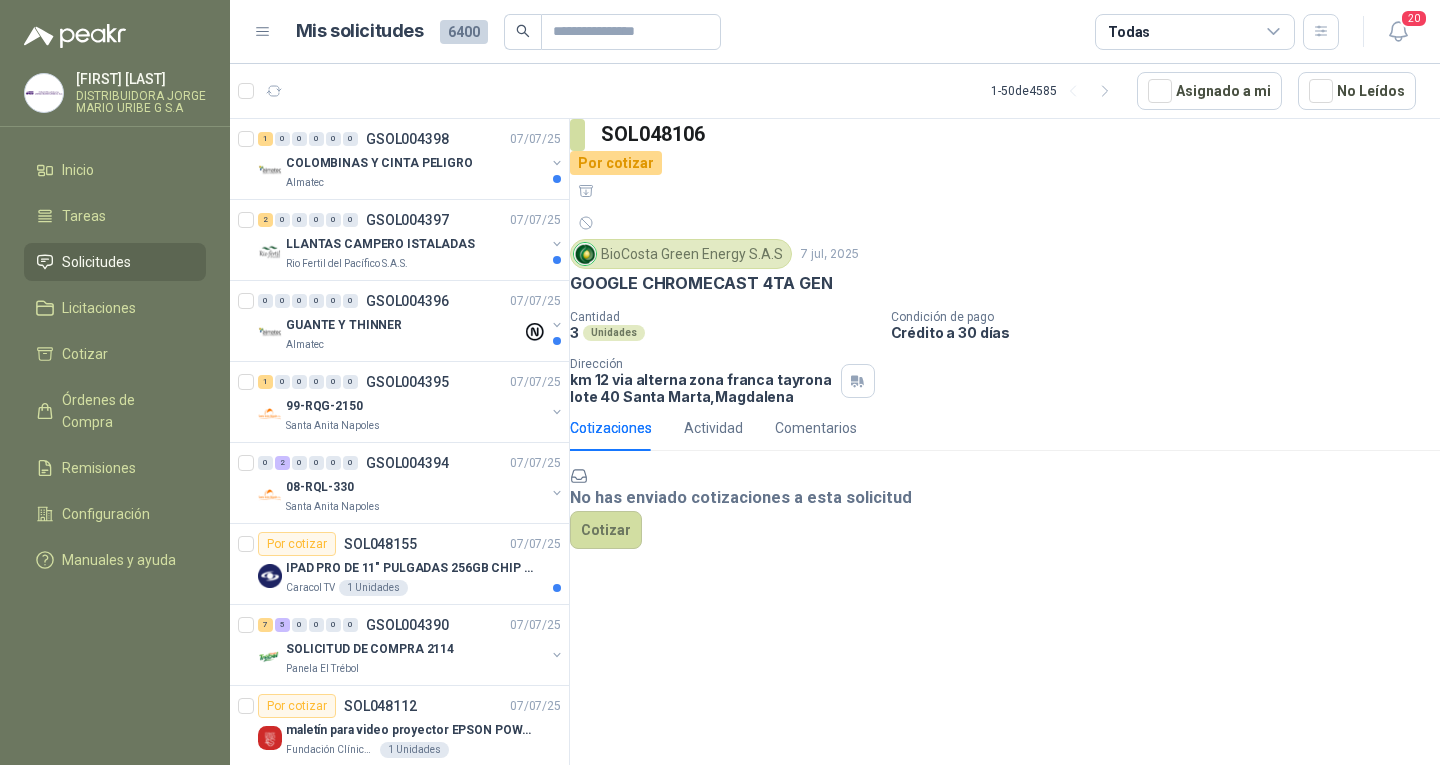 scroll, scrollTop: 0, scrollLeft: 0, axis: both 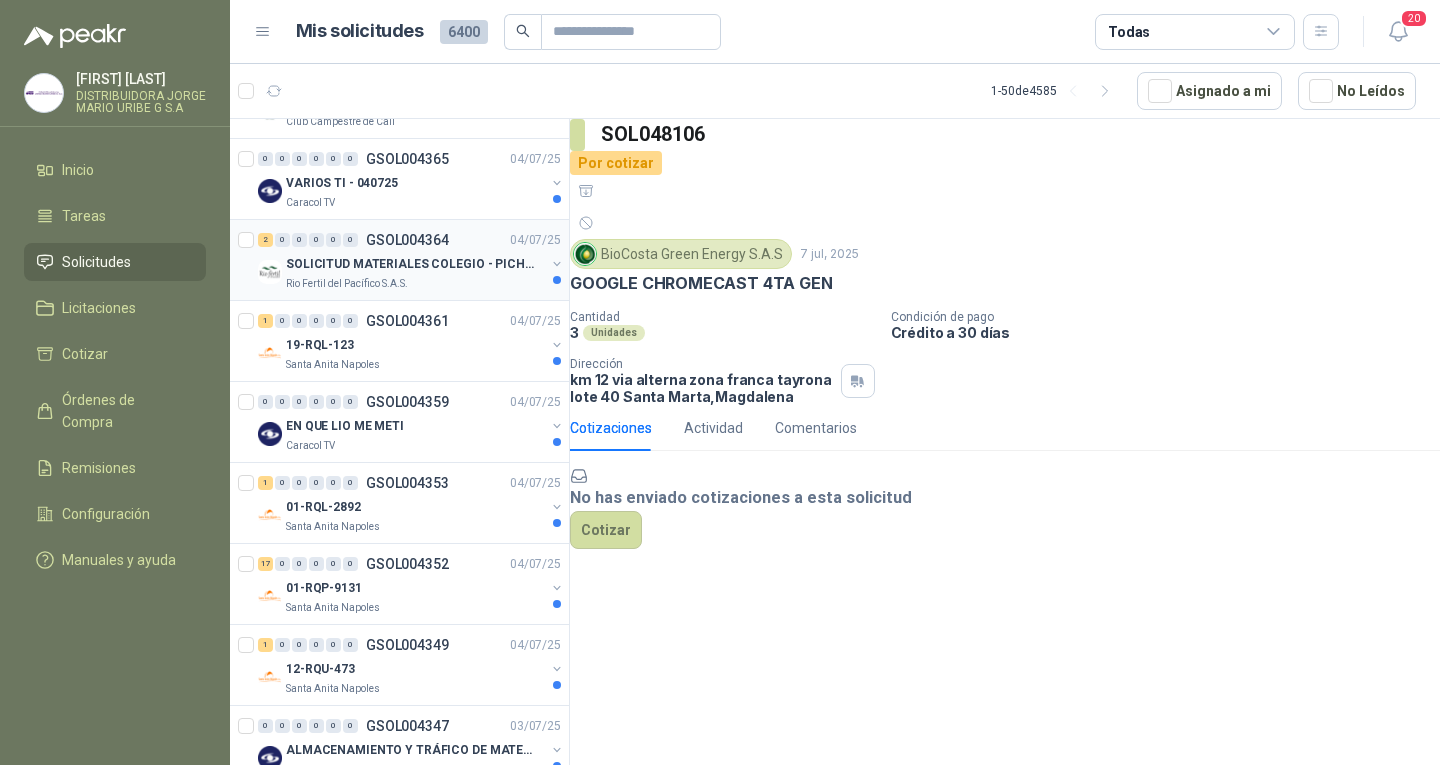 click on "SOLICITUD MATERIALES COLEGIO - PICHINDE" at bounding box center (410, 264) 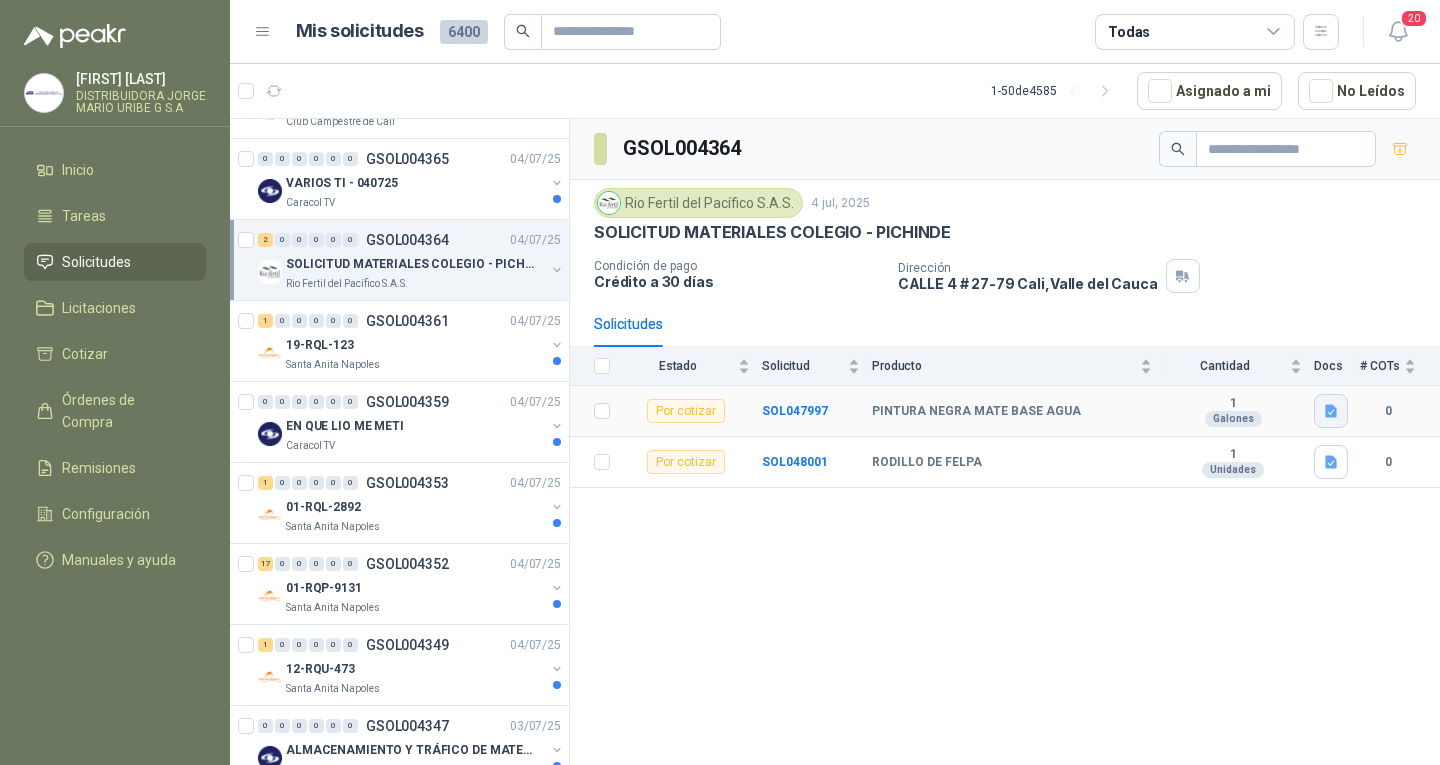 click at bounding box center [1331, 411] 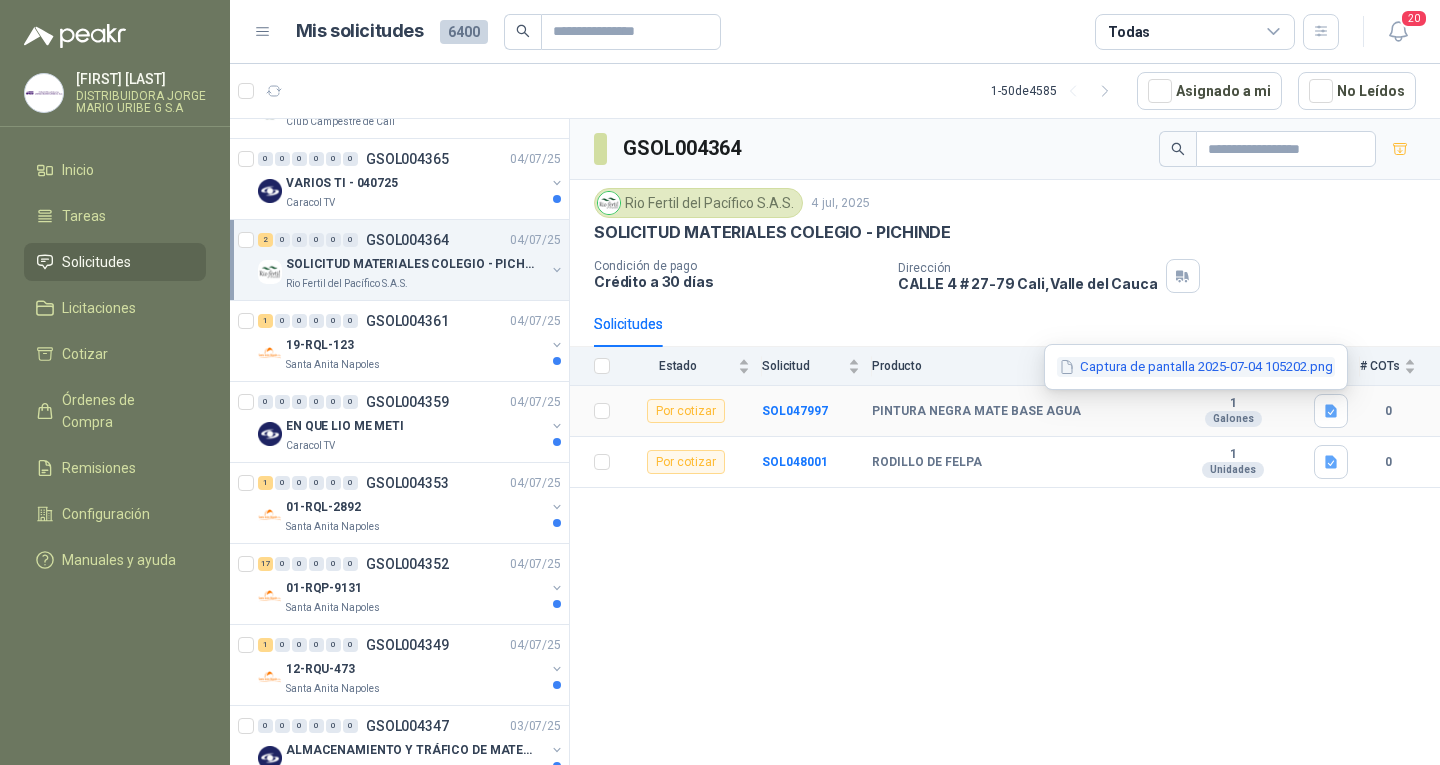click on "Captura de pantalla 2025-07-04 105202.png" at bounding box center (1196, 367) 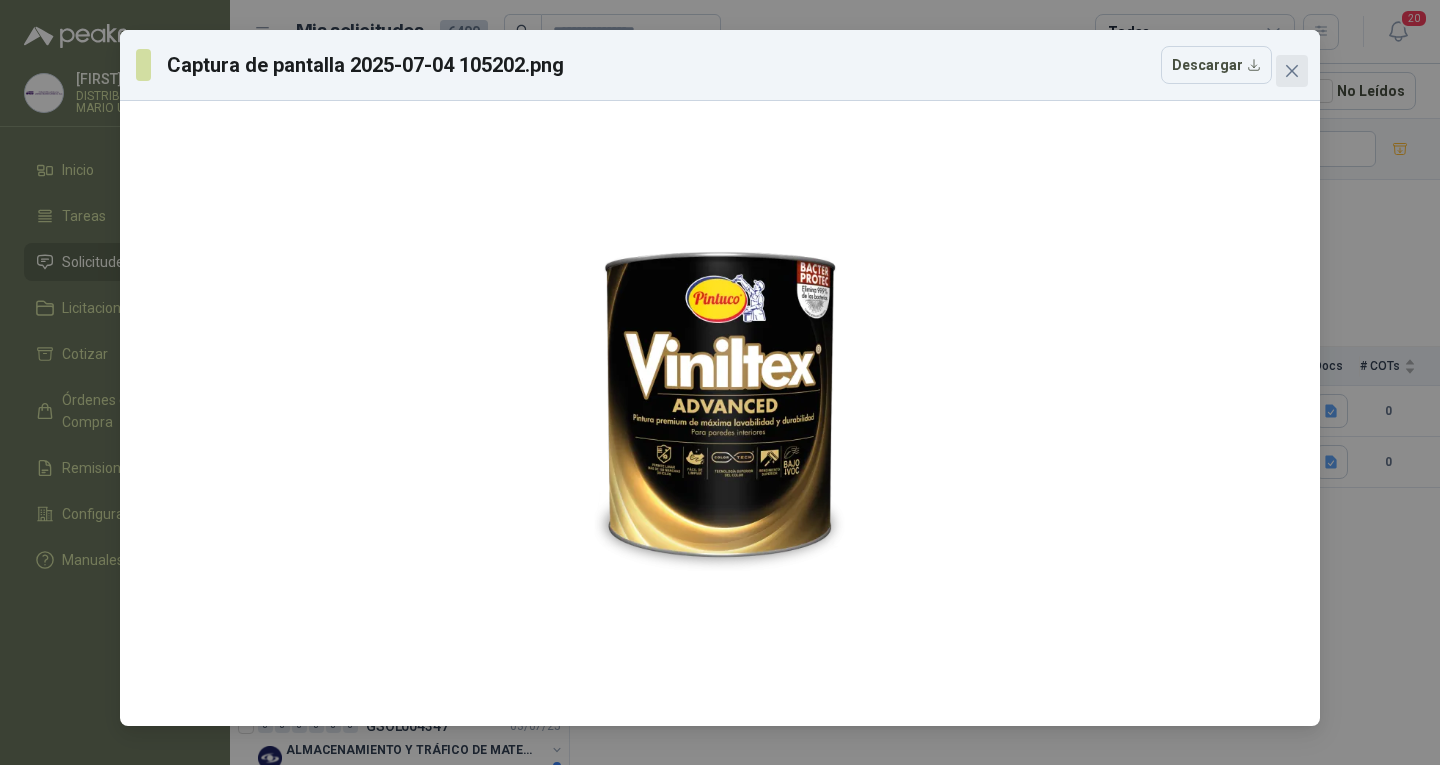 click at bounding box center [1292, 71] 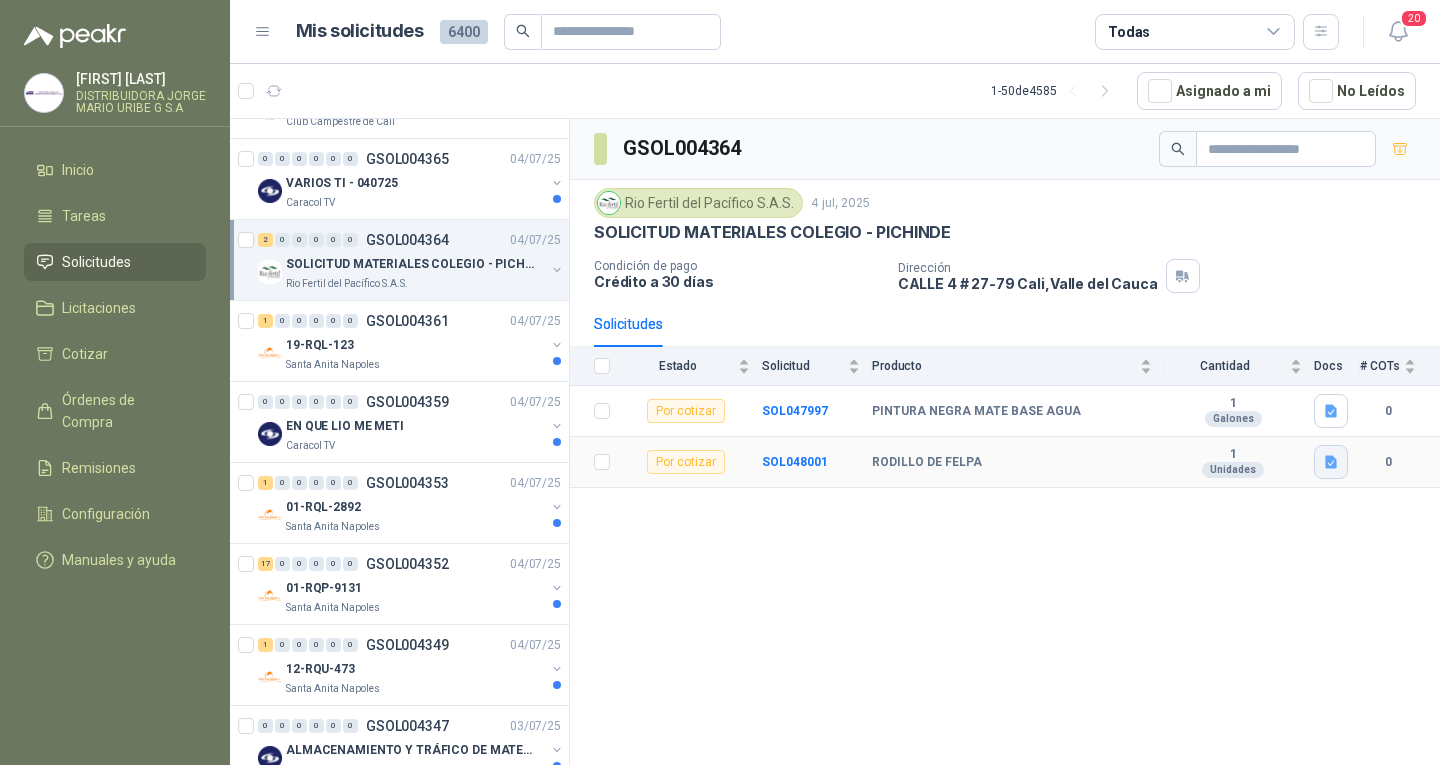 click at bounding box center (1331, 462) 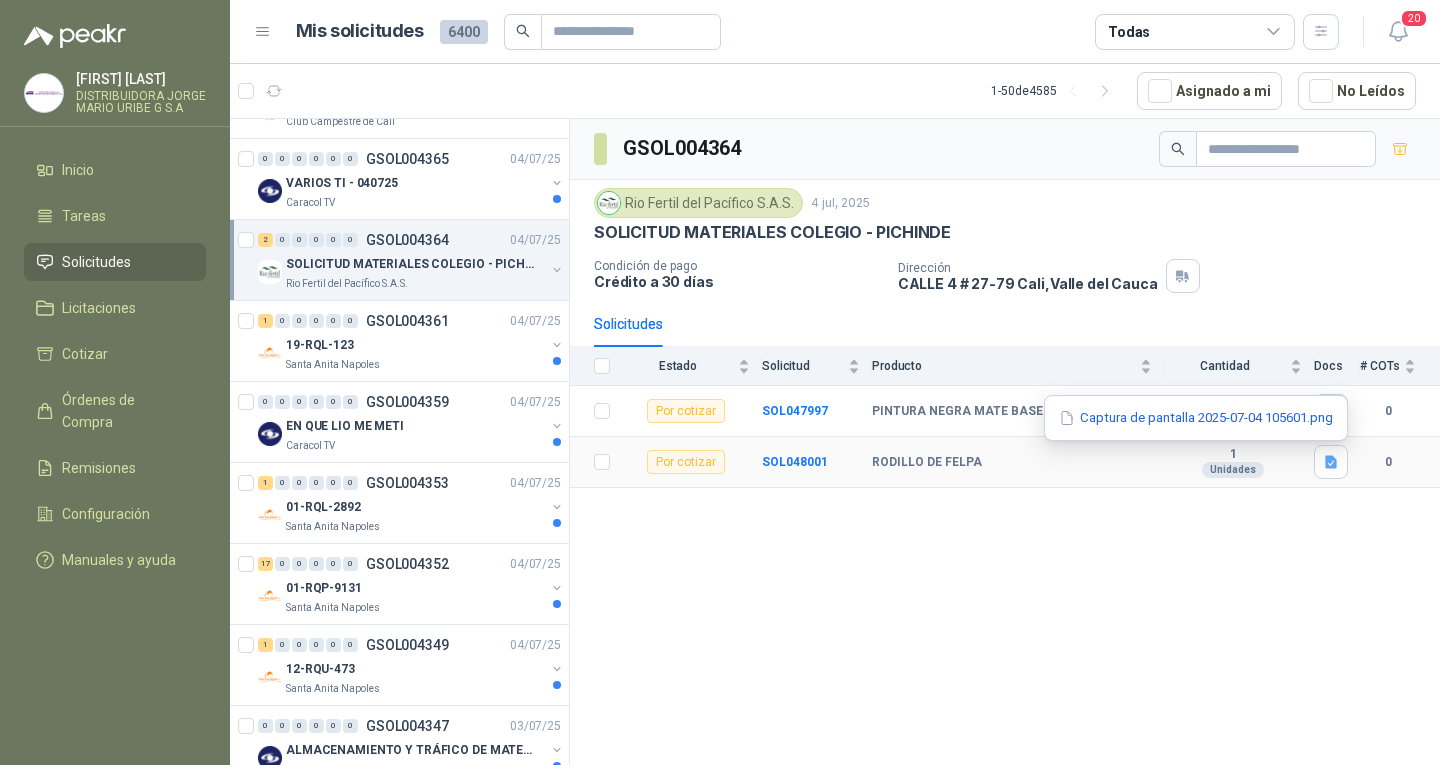 click on "Captura de pantalla 2025-07-04 105601.png" at bounding box center [0, 0] 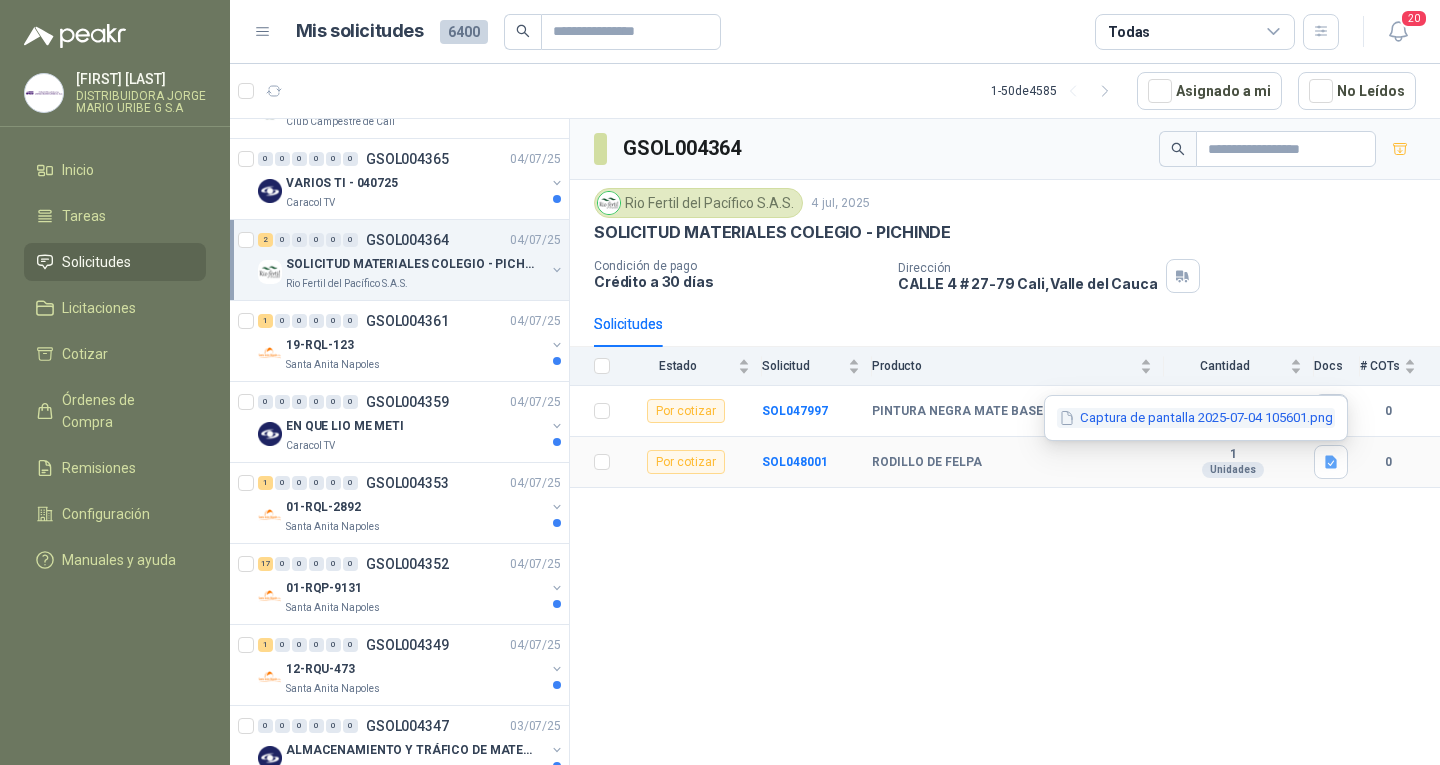 click on "Captura de pantalla 2025-07-04 105601.png" at bounding box center [0, 0] 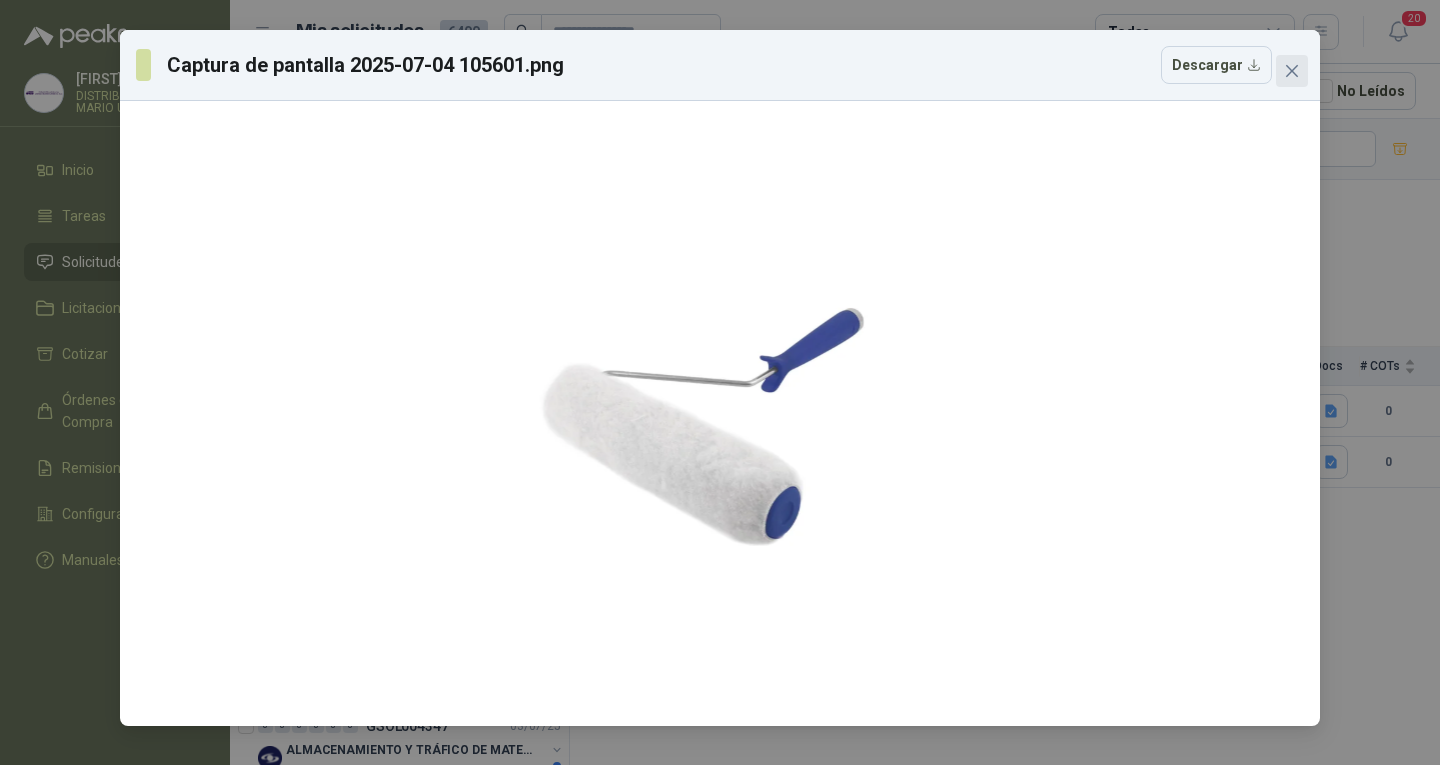 click at bounding box center (1292, 71) 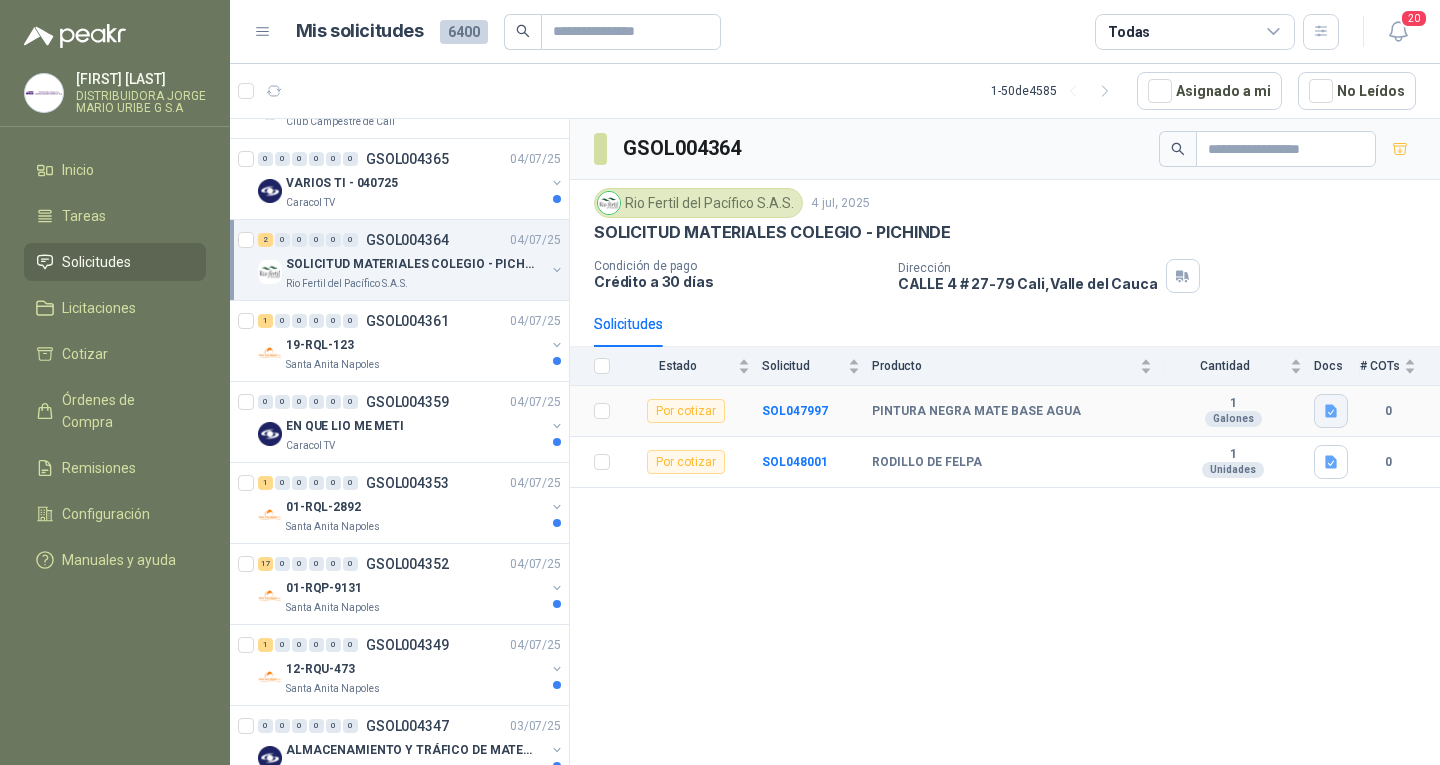 click at bounding box center [1331, 411] 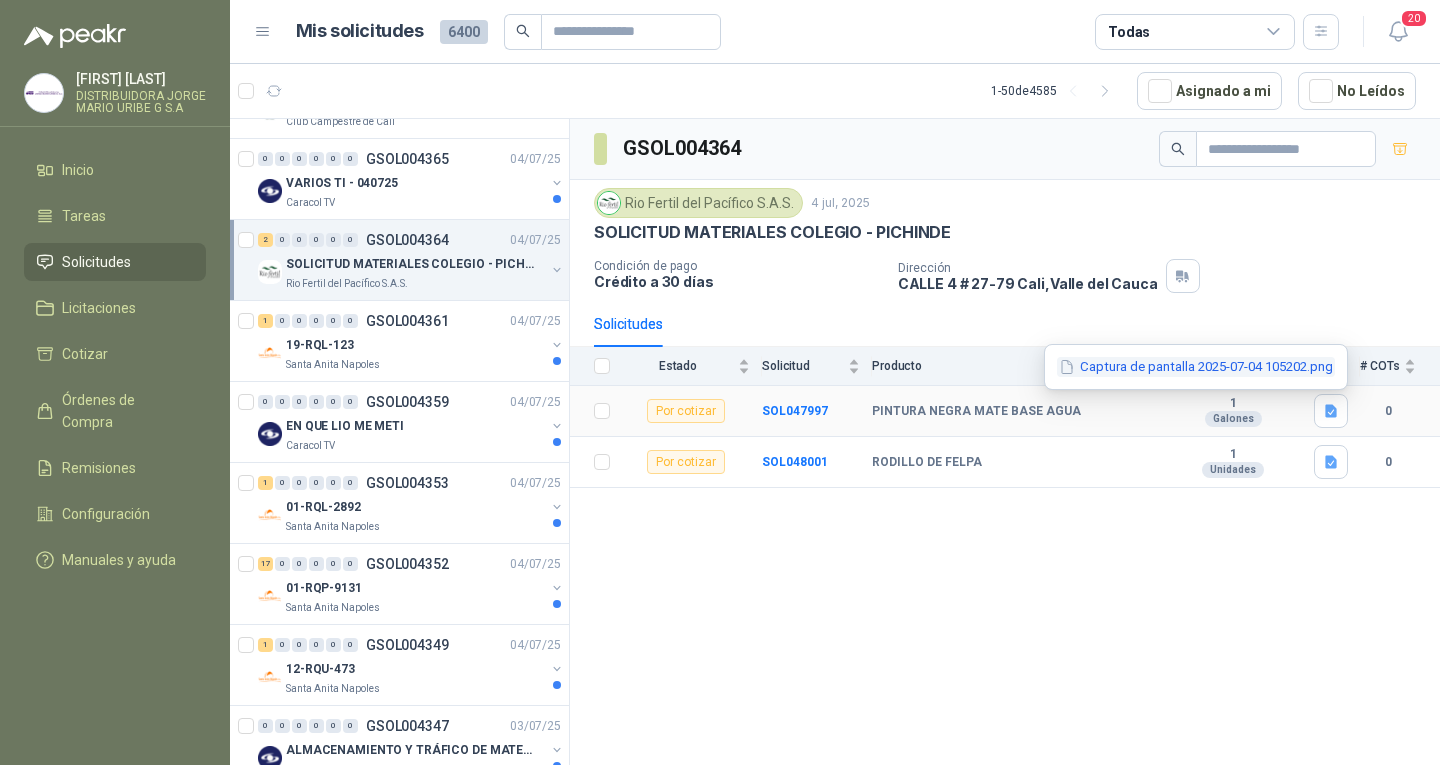 click on "Captura de pantalla 2025-07-04 105202.png" at bounding box center [1196, 367] 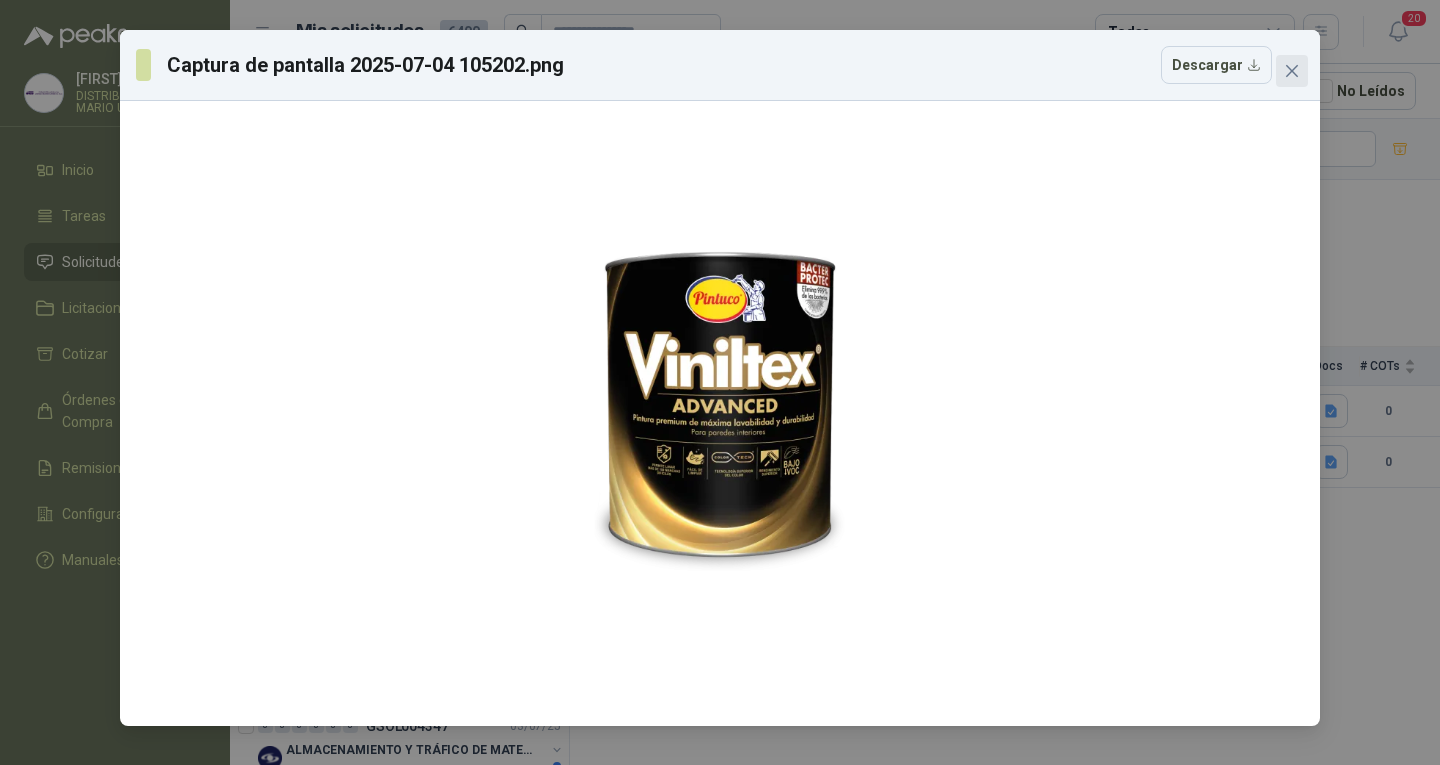 click at bounding box center [1292, 71] 